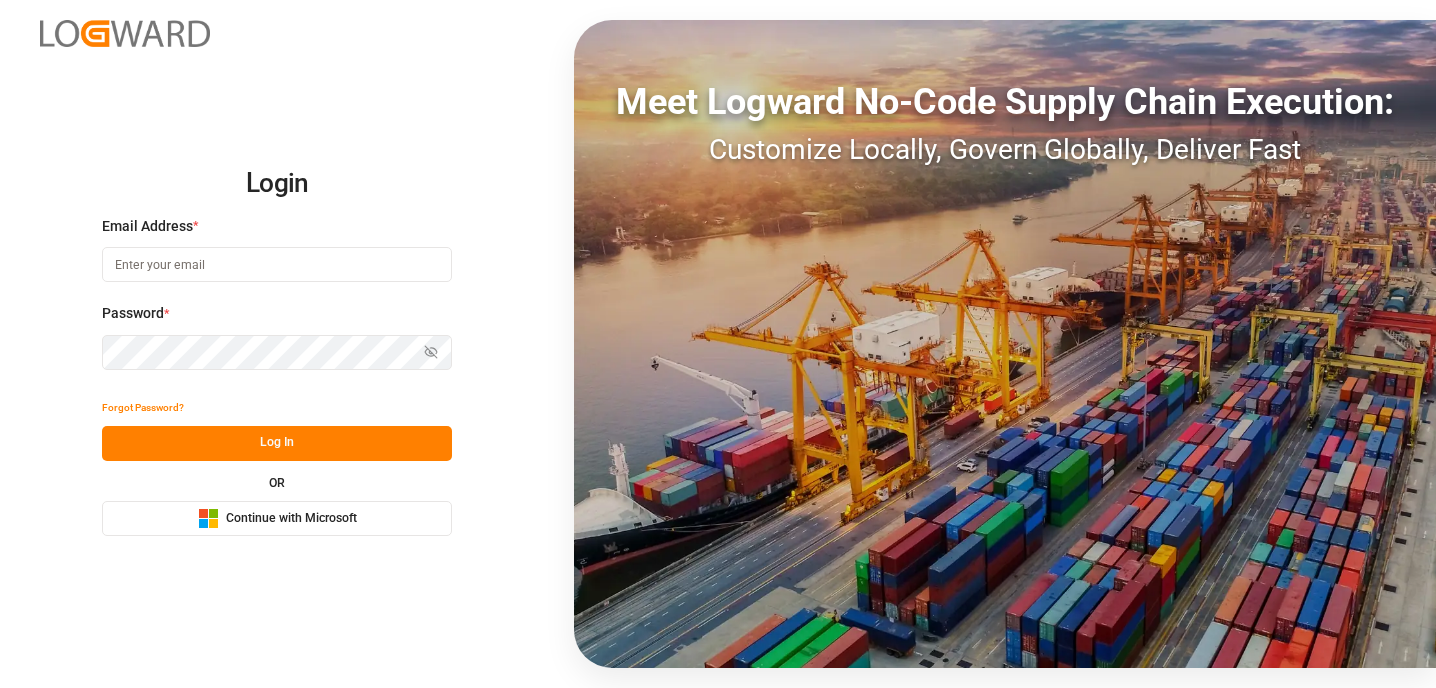 scroll, scrollTop: 0, scrollLeft: 0, axis: both 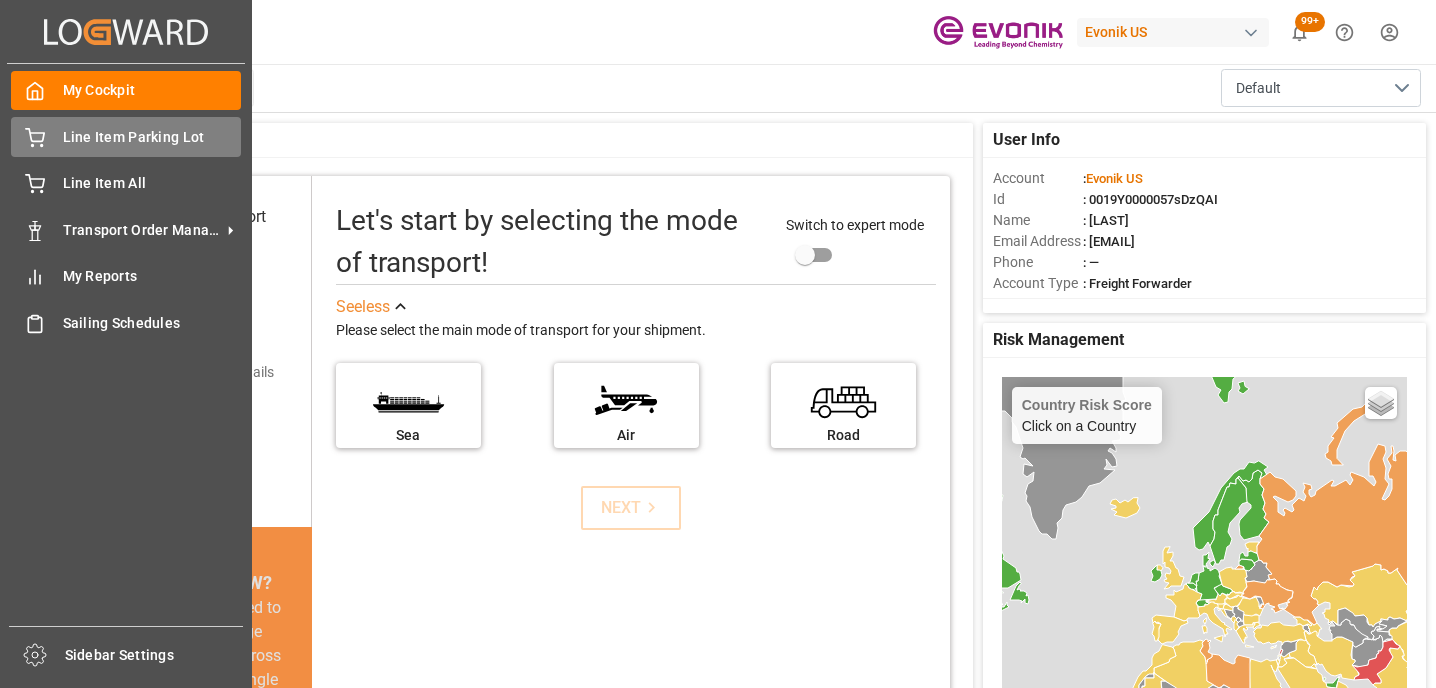 click on "Line Item Parking Lot" at bounding box center [152, 137] 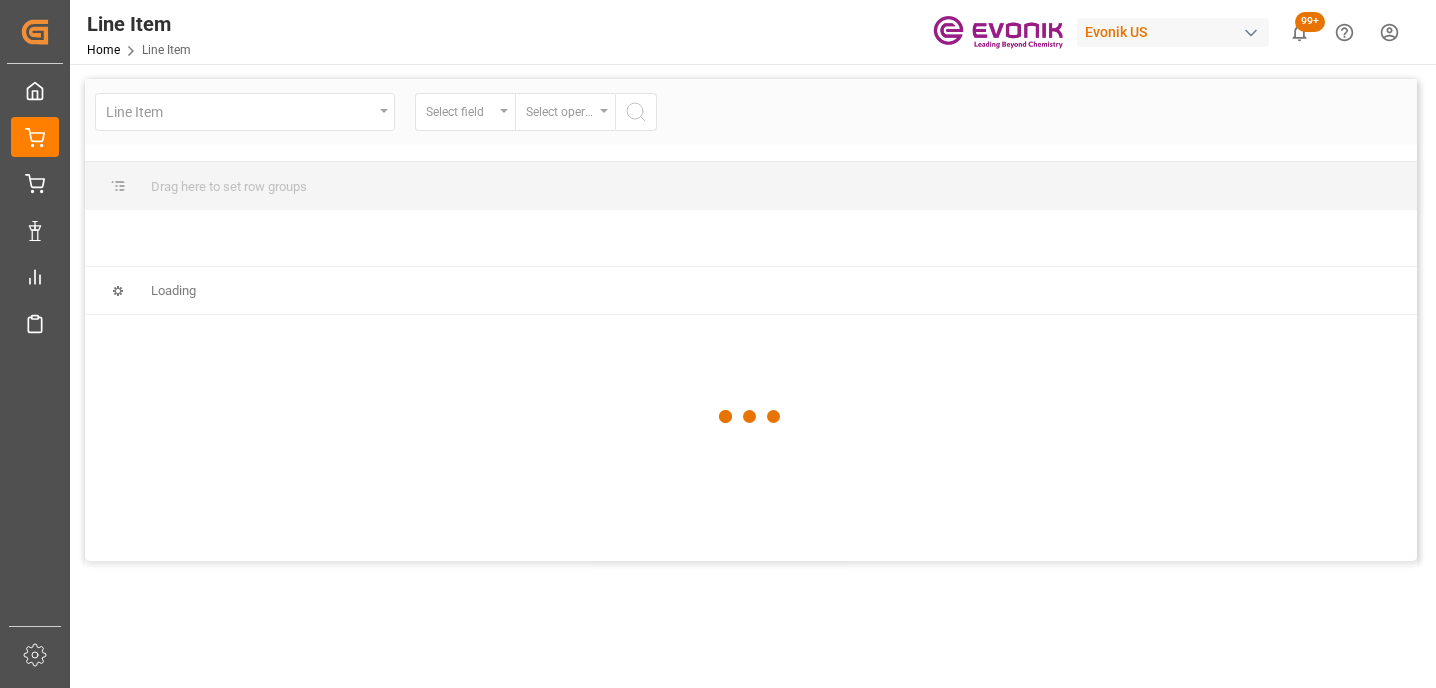 click at bounding box center (751, 417) 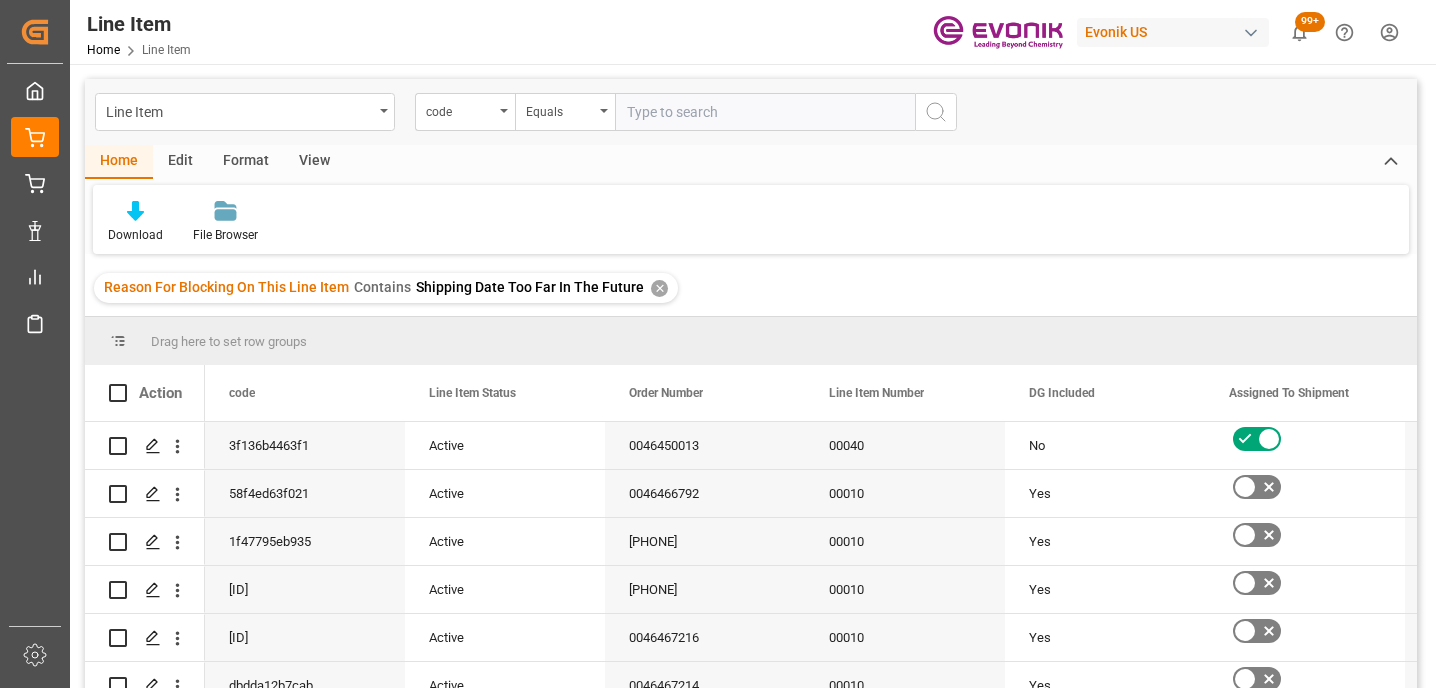 click on "✕" at bounding box center [659, 288] 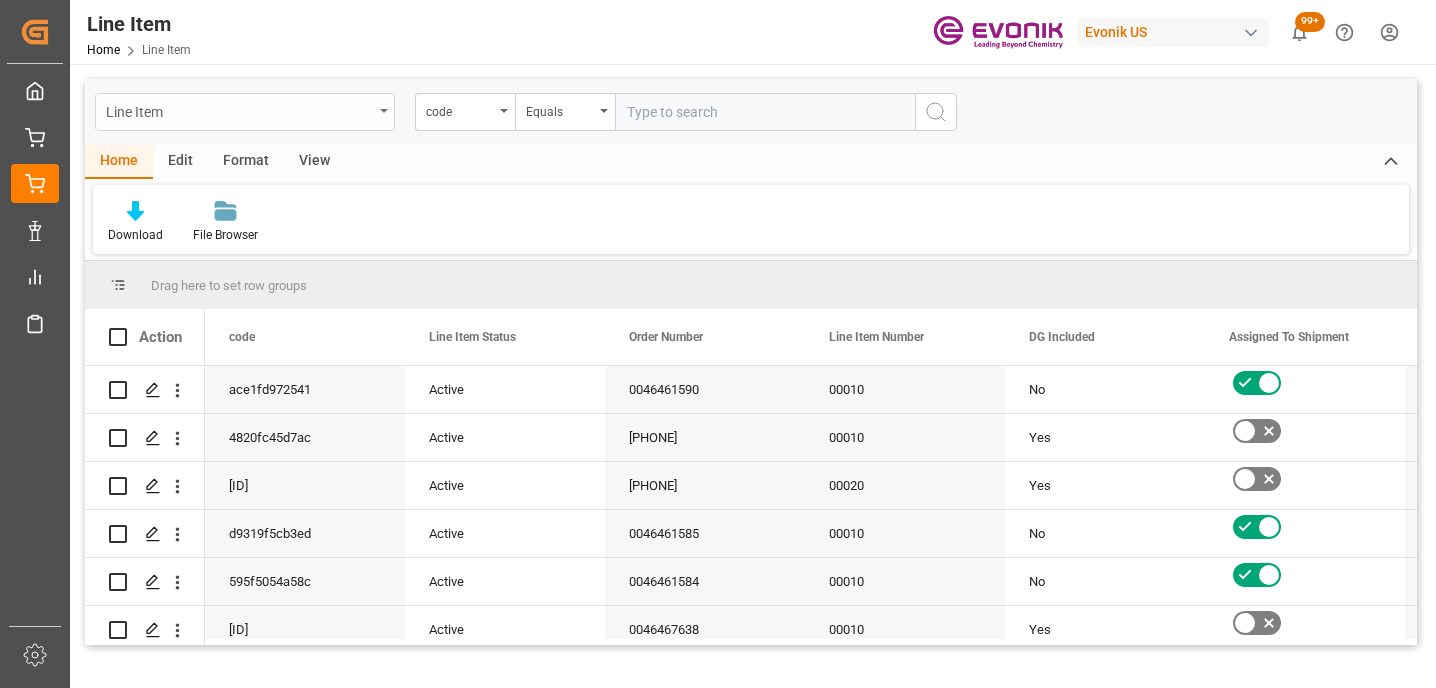 click on "Line Item" at bounding box center [245, 112] 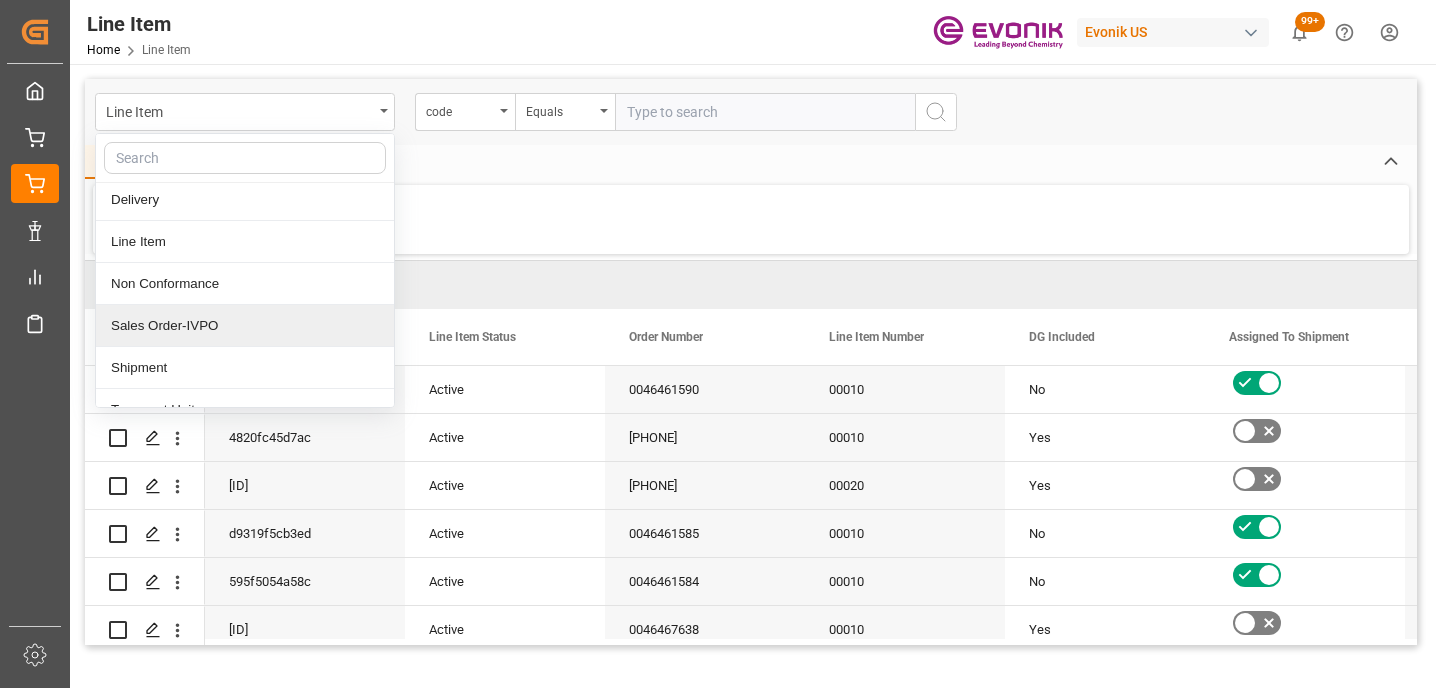 scroll, scrollTop: 68, scrollLeft: 0, axis: vertical 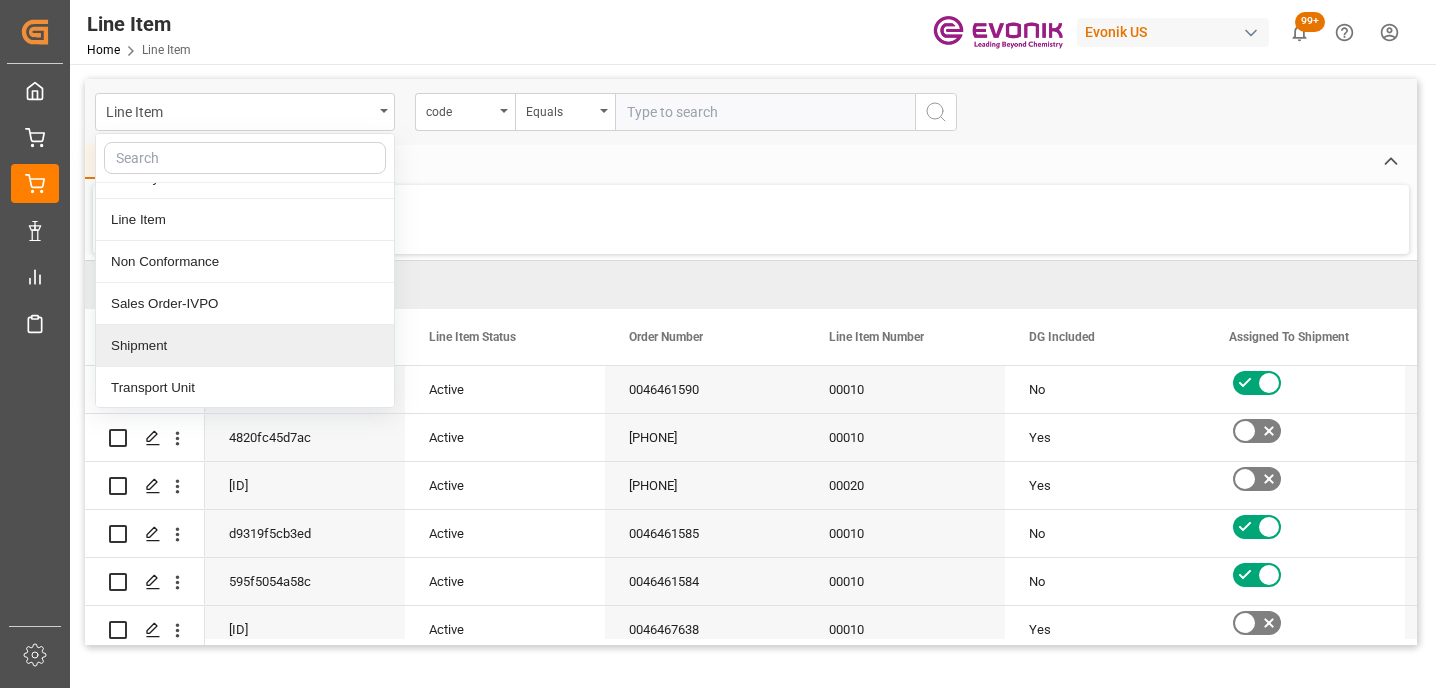 click on "Shipment" at bounding box center (245, 346) 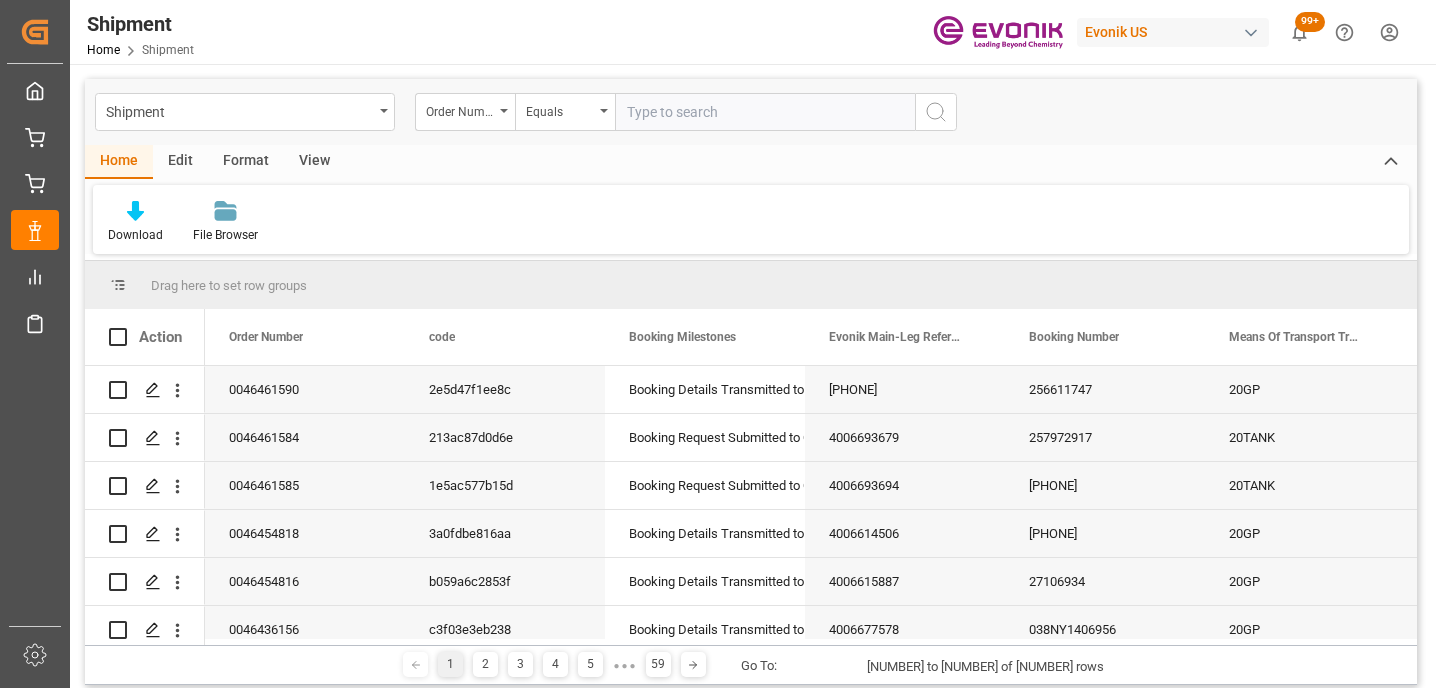 click at bounding box center (765, 112) 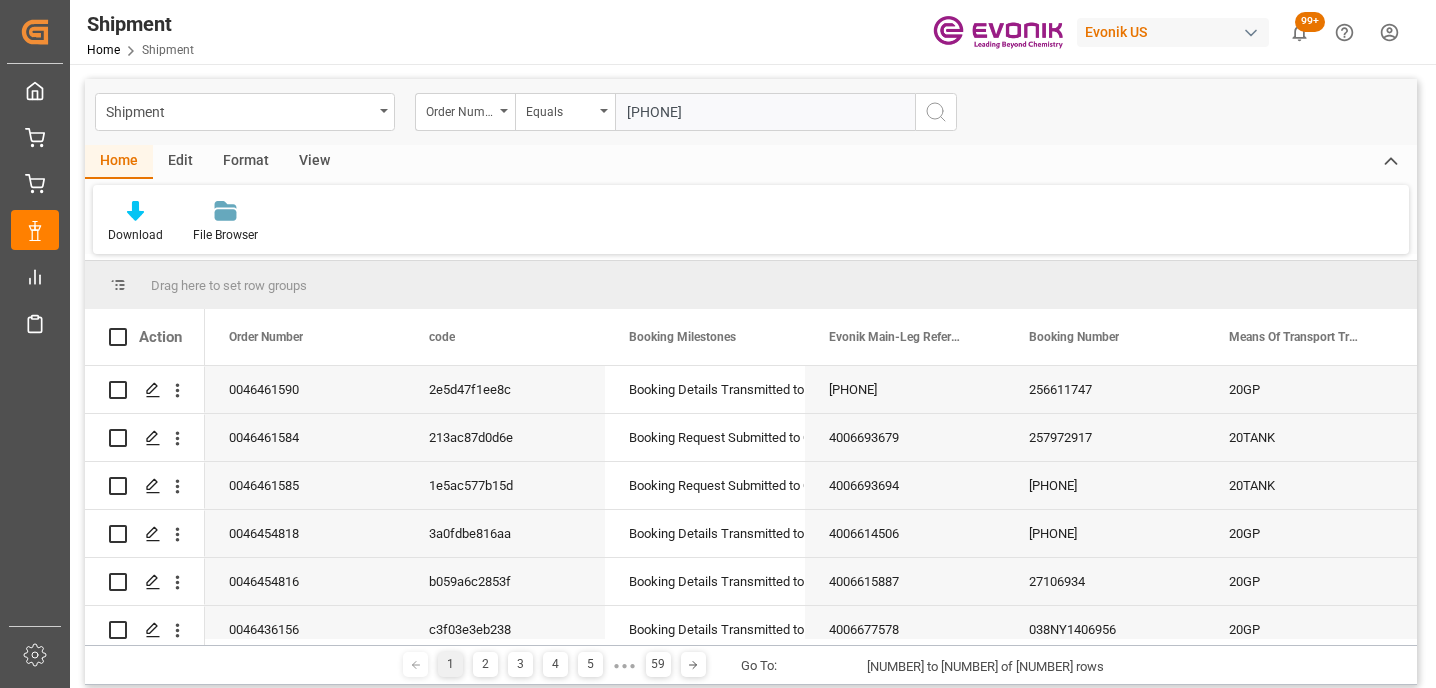 type on "0046459156" 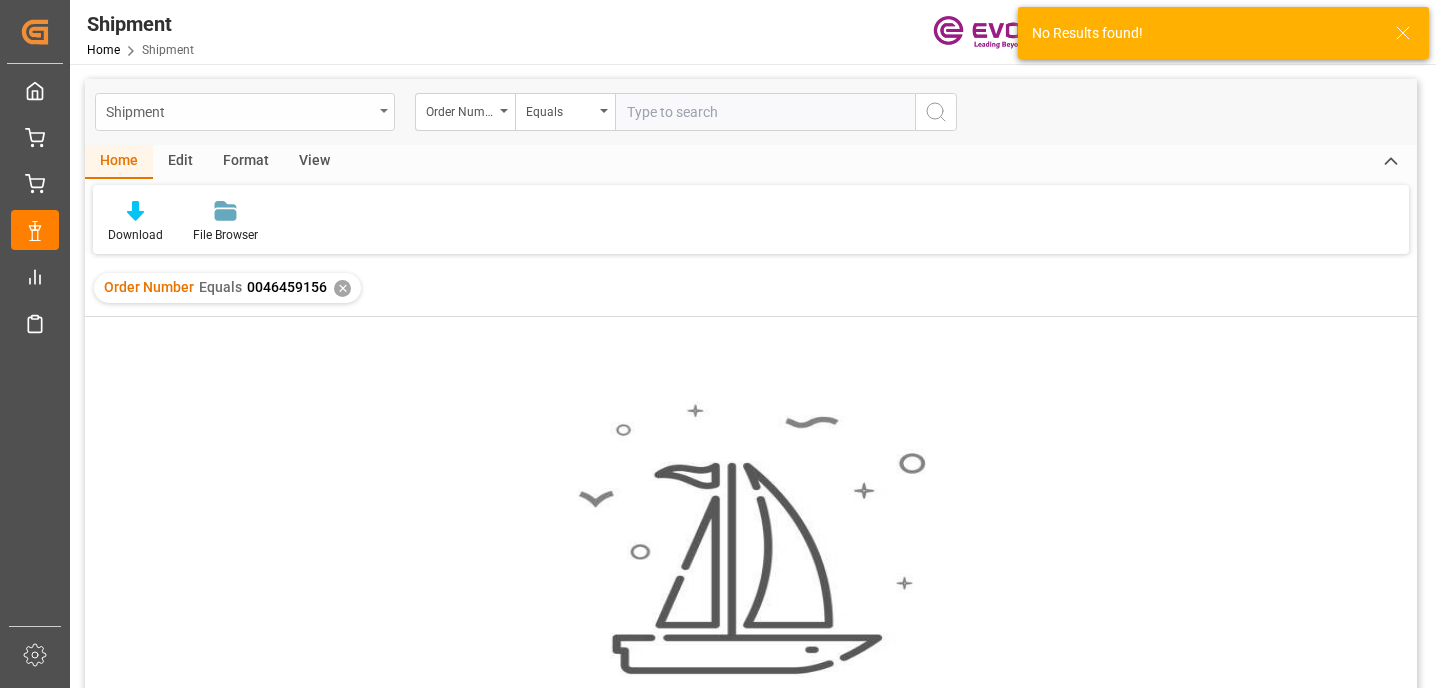 click on "Shipment" at bounding box center (245, 112) 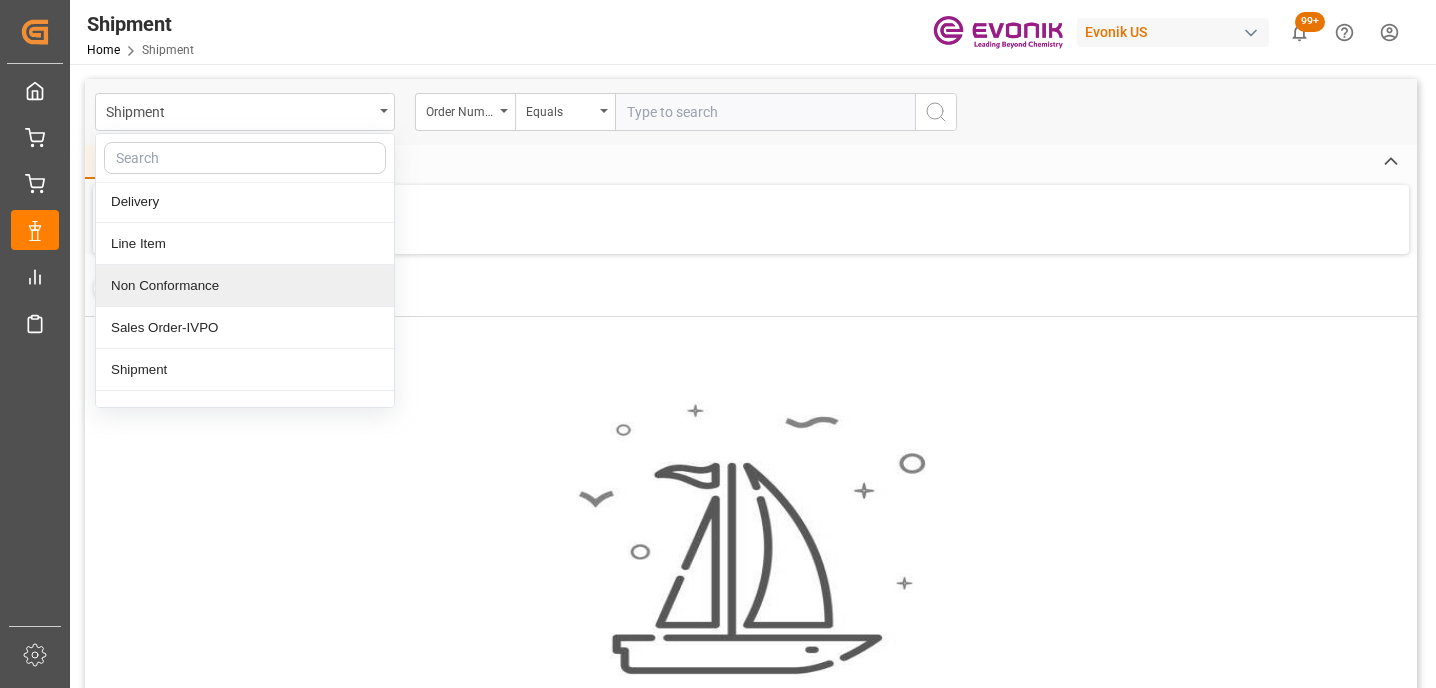 scroll, scrollTop: 68, scrollLeft: 0, axis: vertical 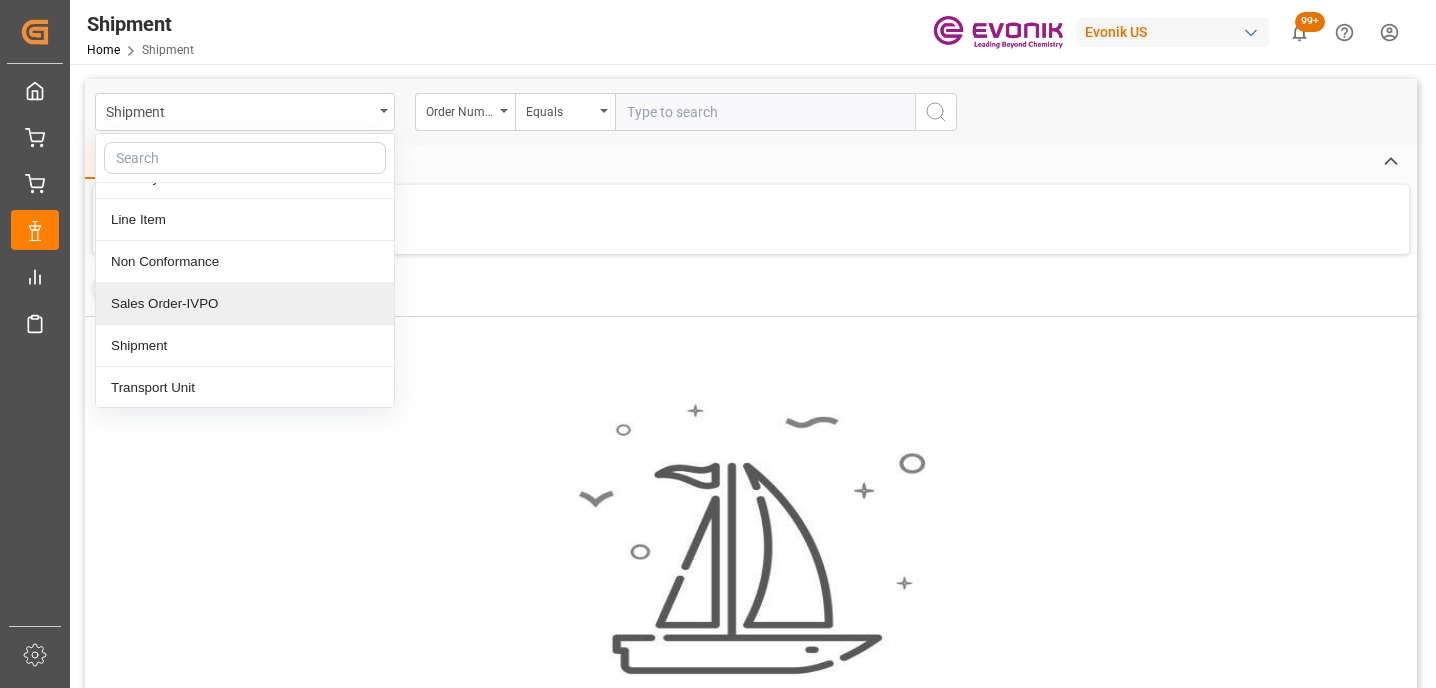 click on "Sales Order-IVPO" at bounding box center [245, 304] 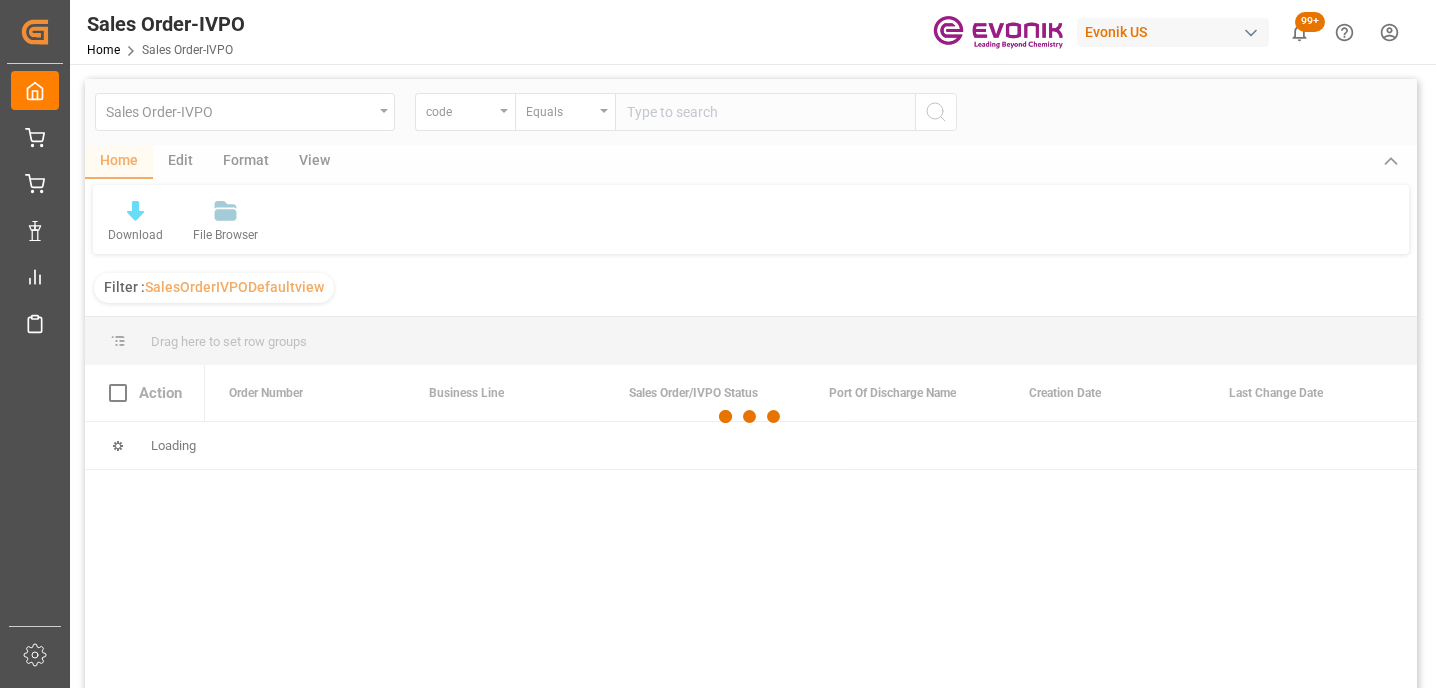 click at bounding box center [751, 417] 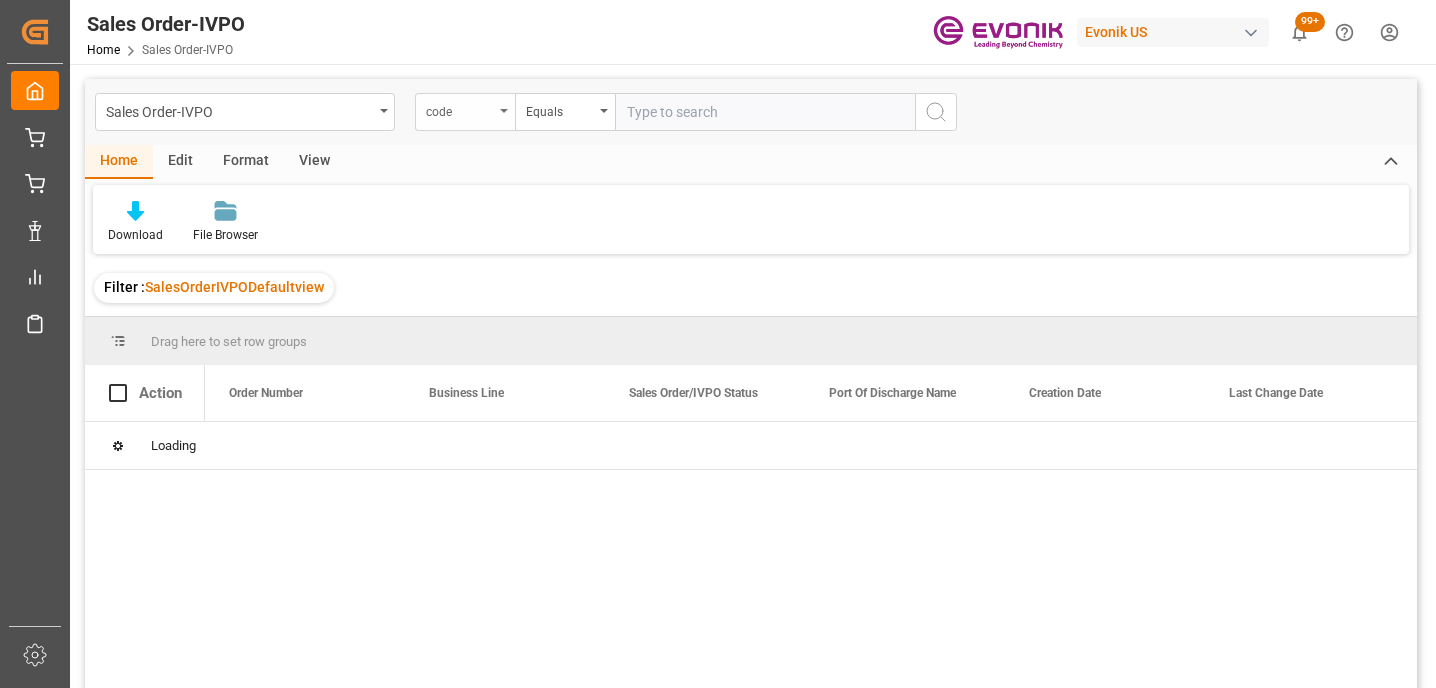 click on "code" at bounding box center [465, 112] 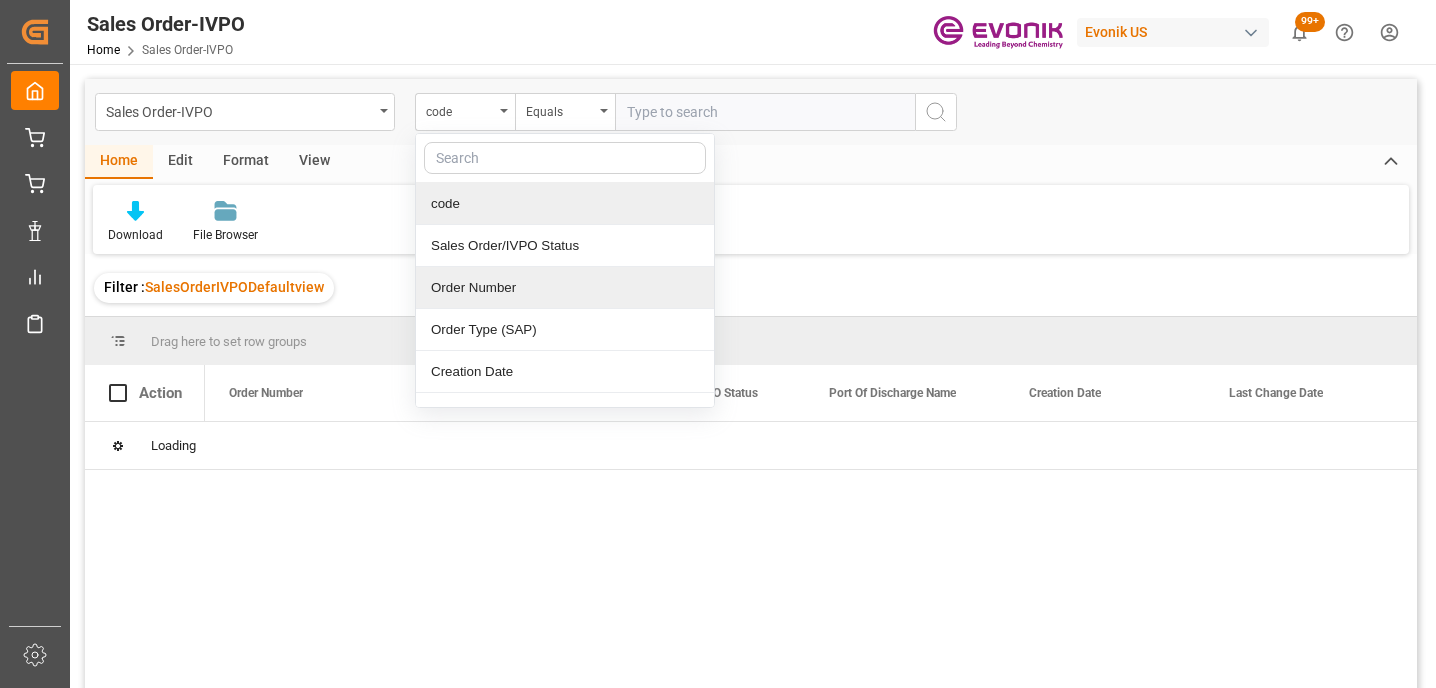 click on "Order Number" at bounding box center [565, 288] 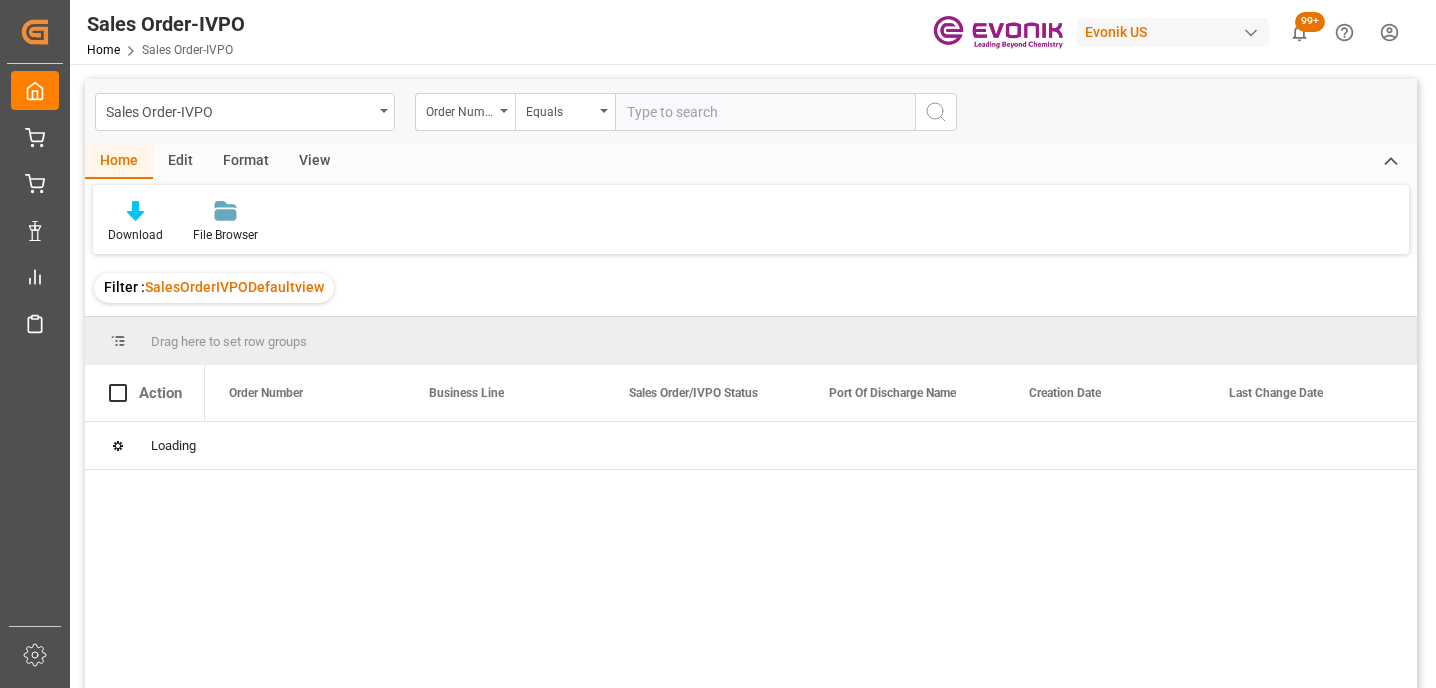 click at bounding box center [765, 112] 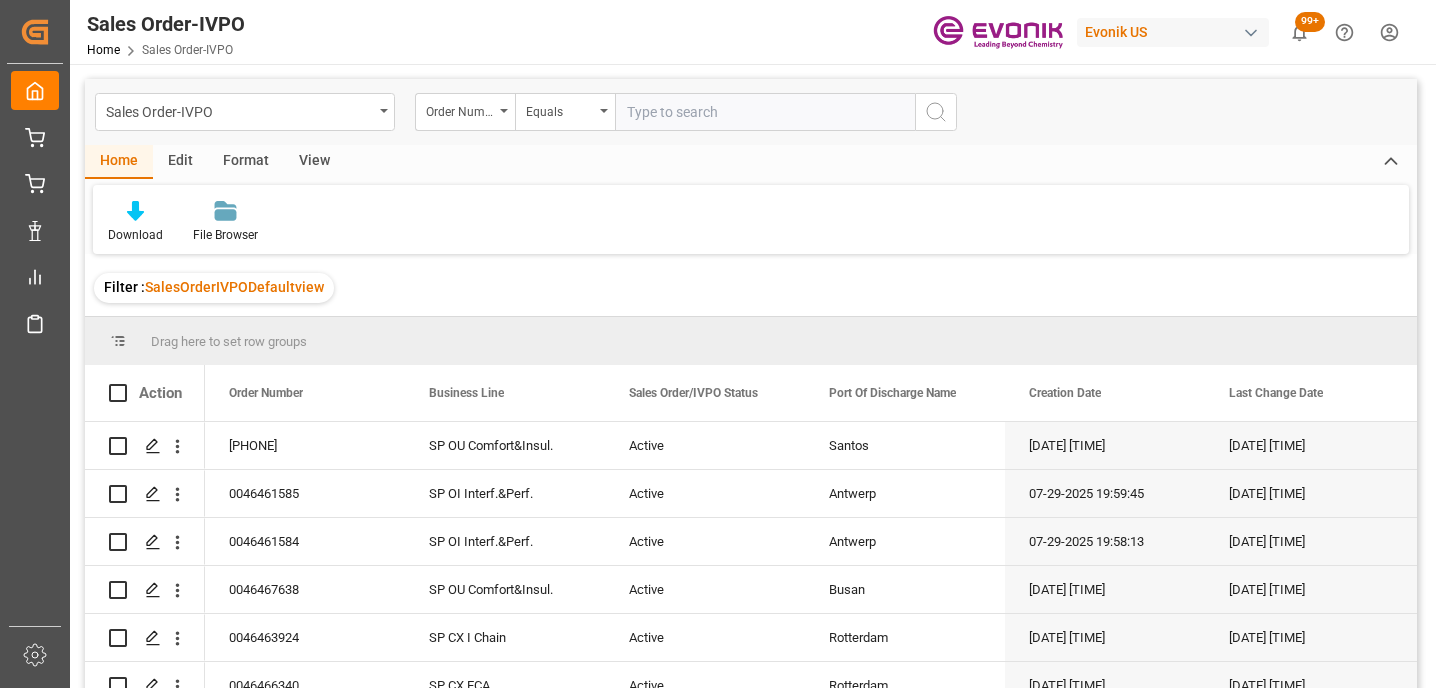 click at bounding box center [765, 112] 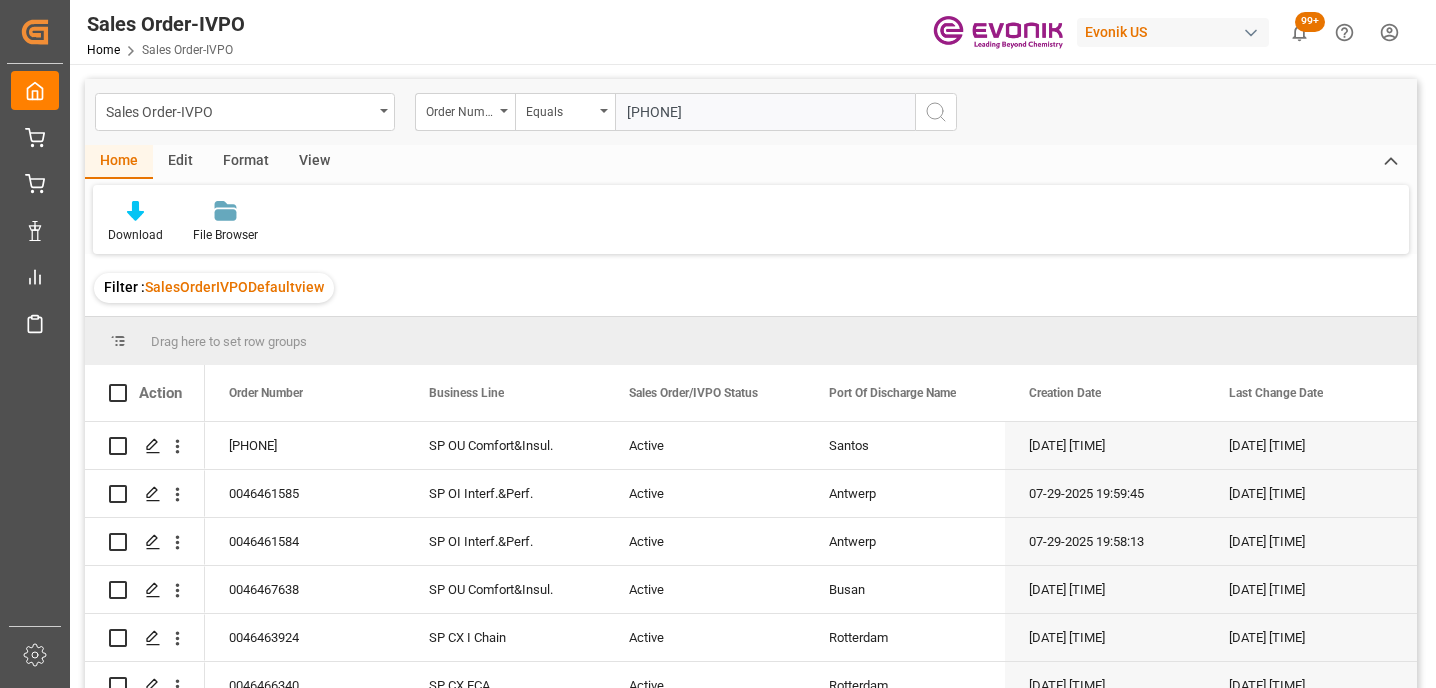 type on "0046459156" 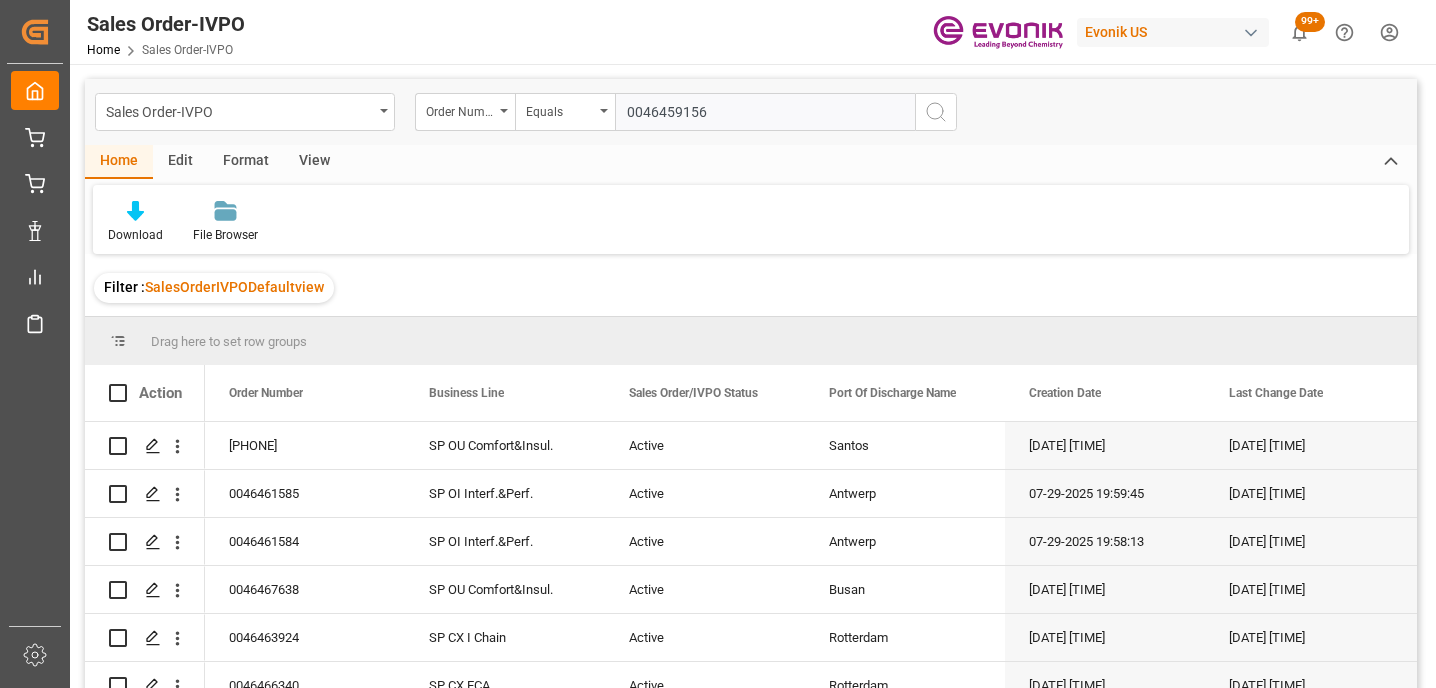 type 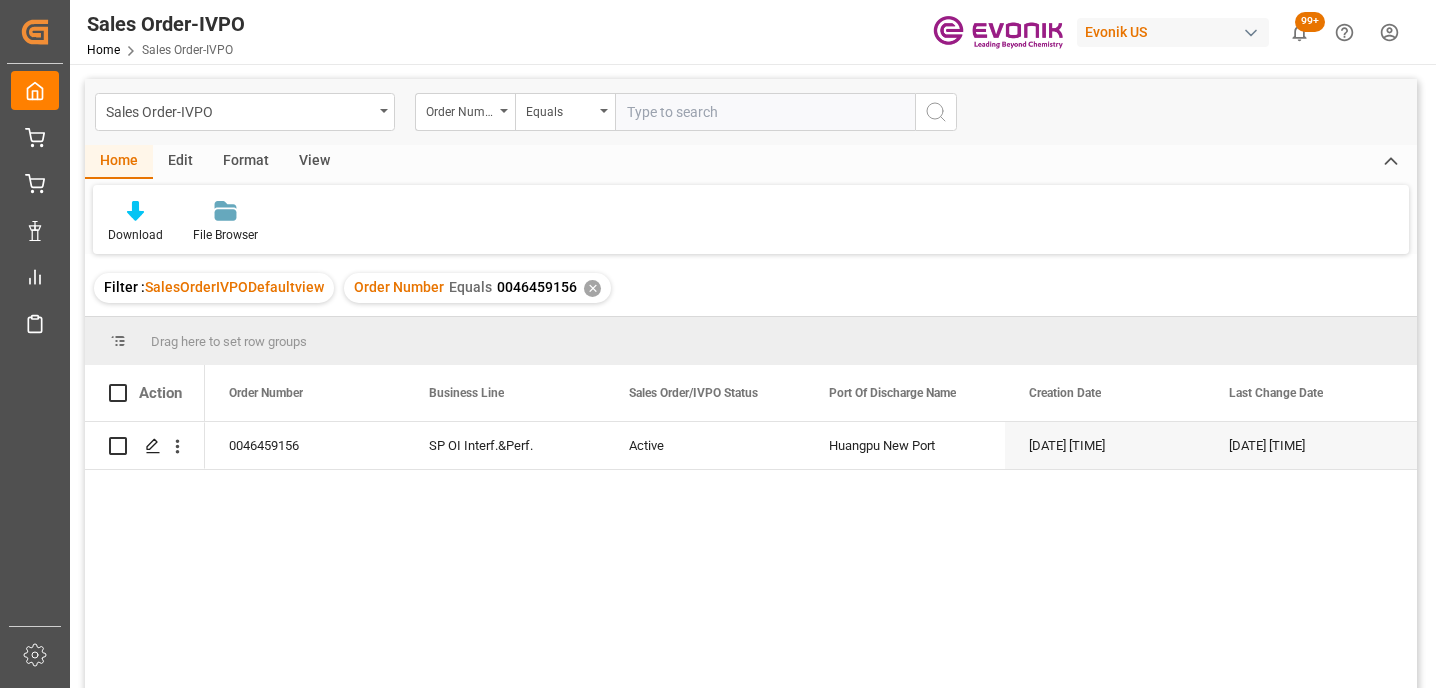 scroll, scrollTop: 296, scrollLeft: 0, axis: vertical 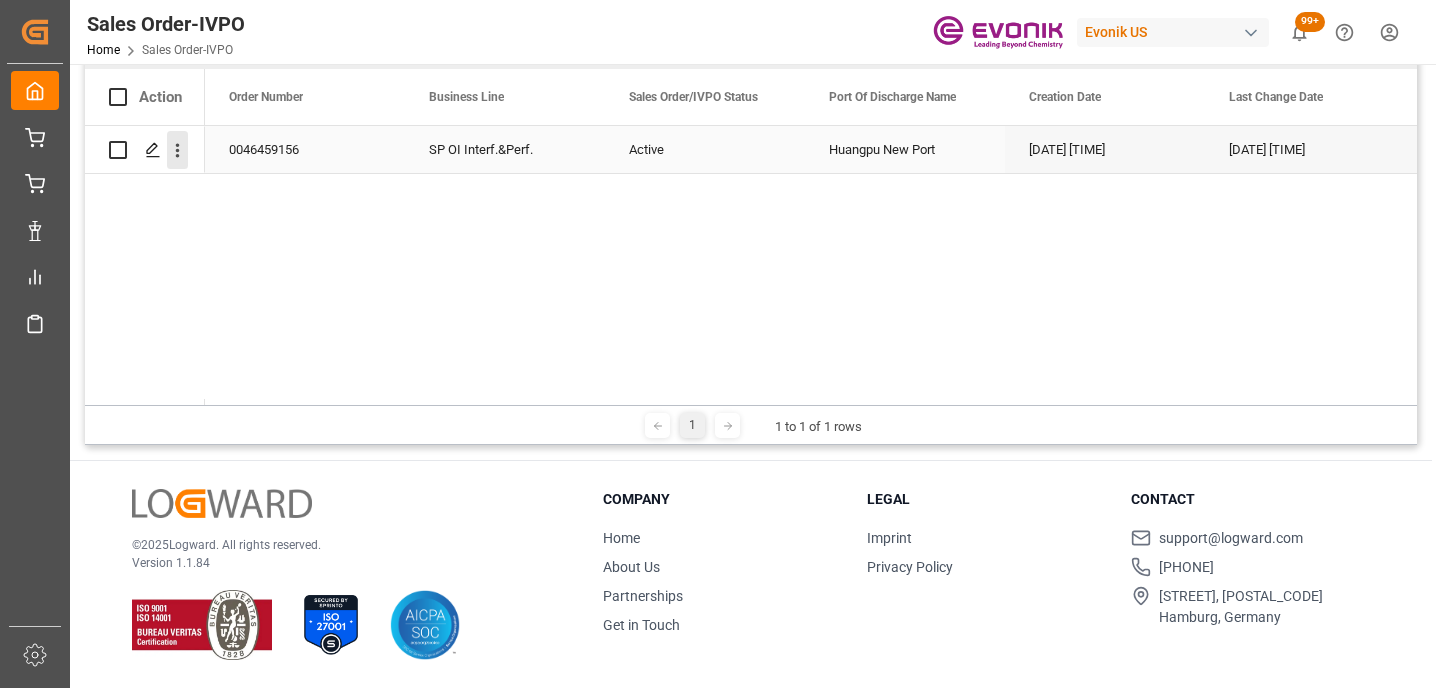 click 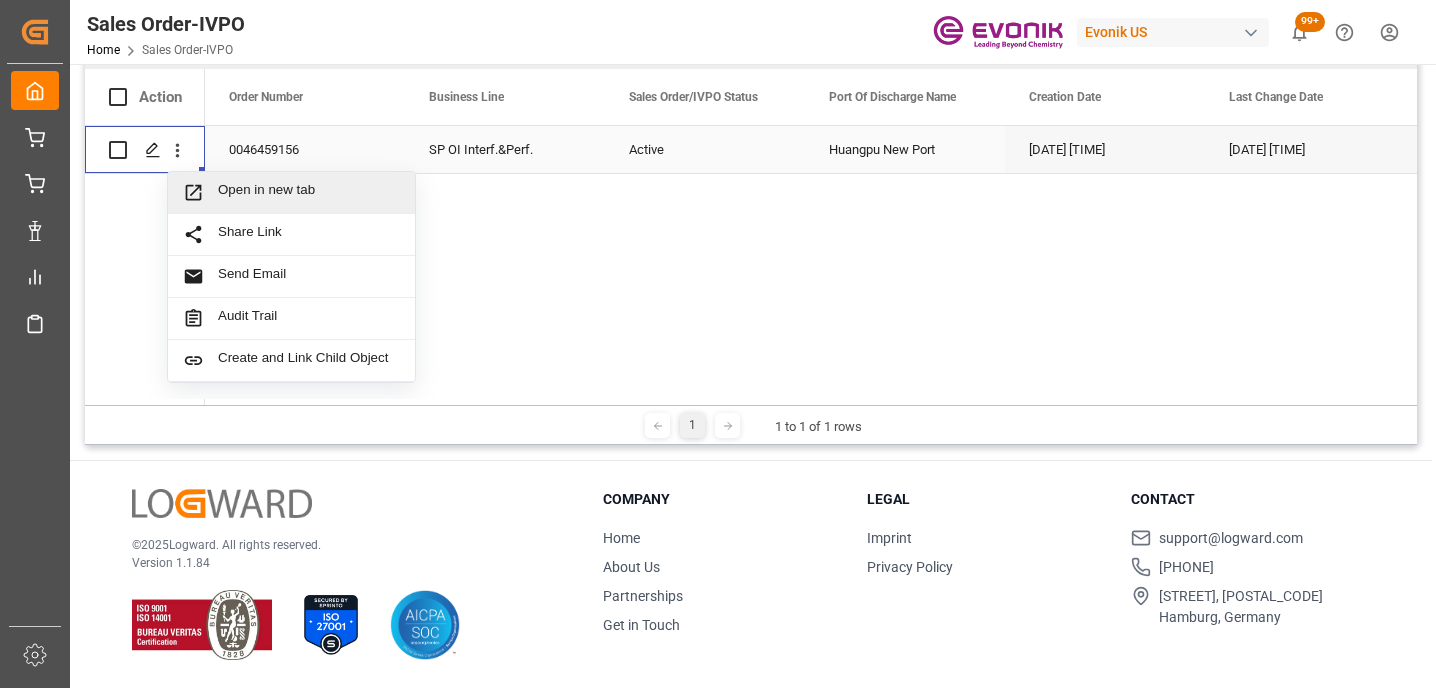click on "Open in new tab" at bounding box center [291, 193] 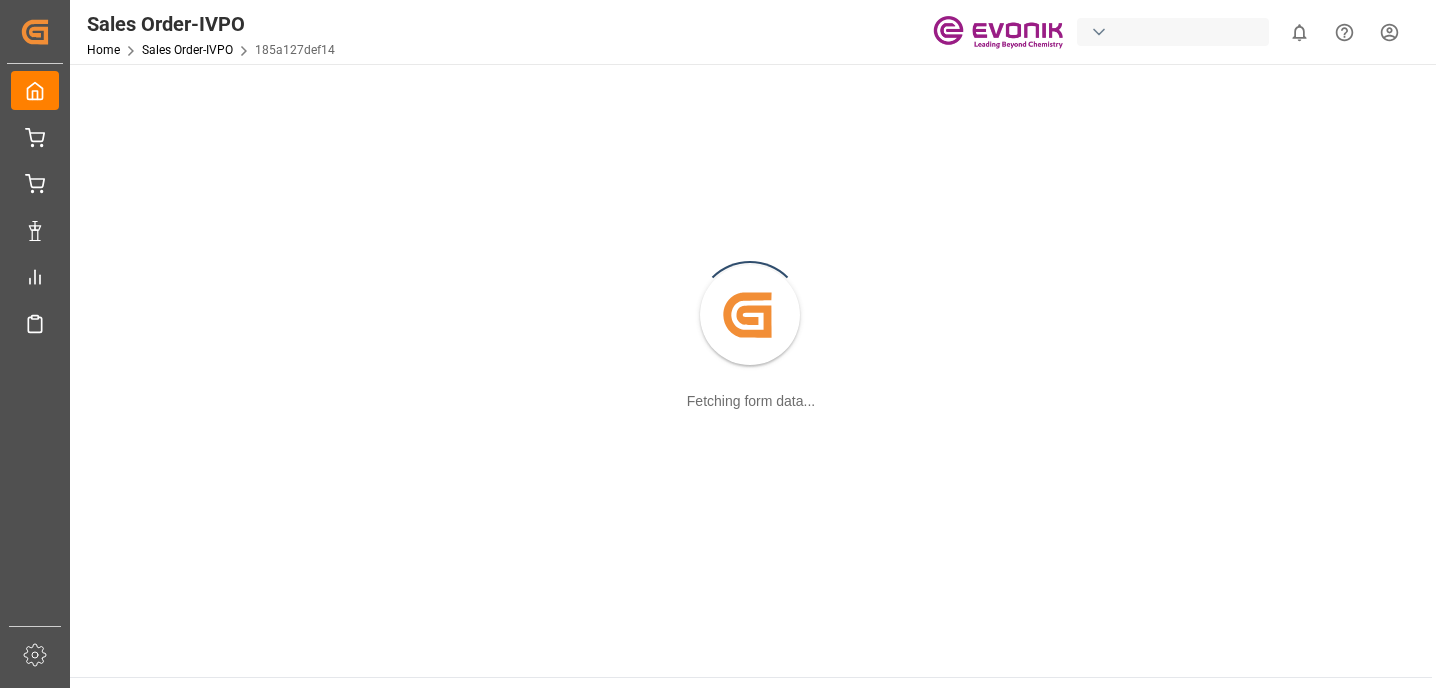 scroll, scrollTop: 0, scrollLeft: 0, axis: both 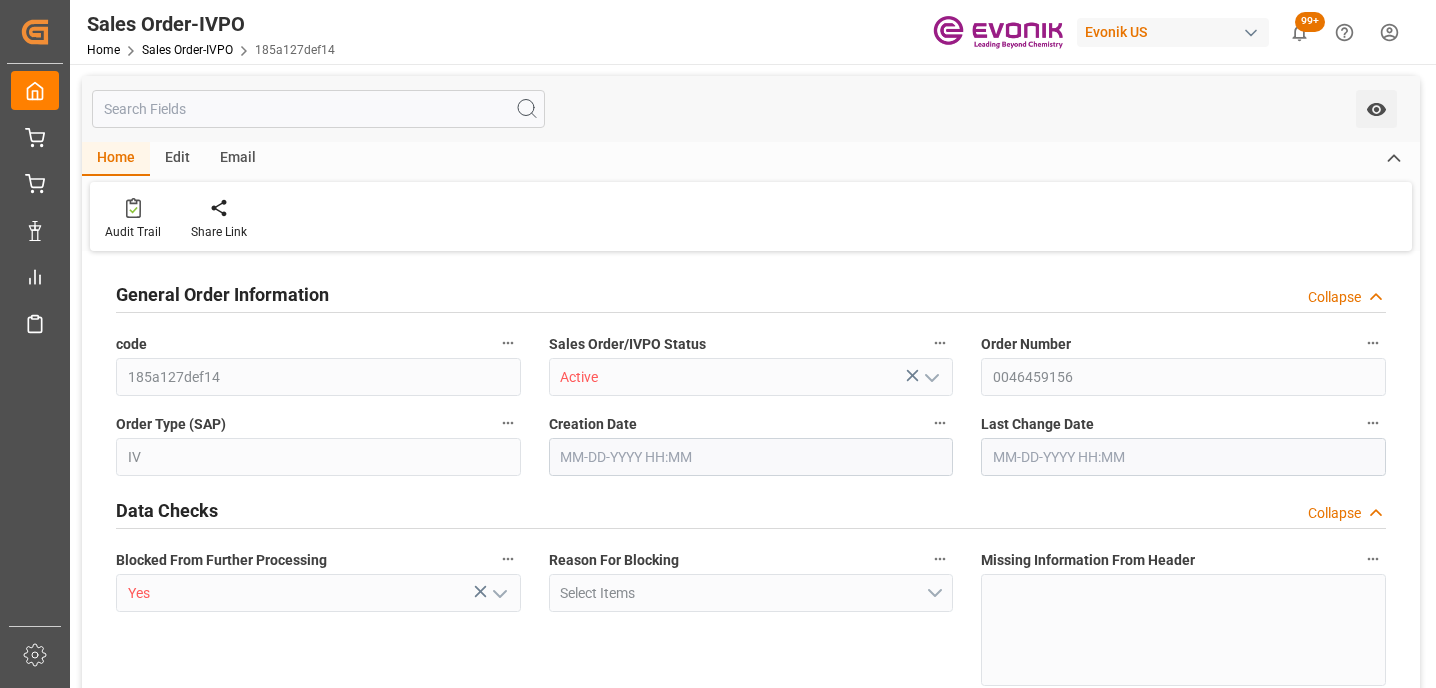 type on "CNHUN" 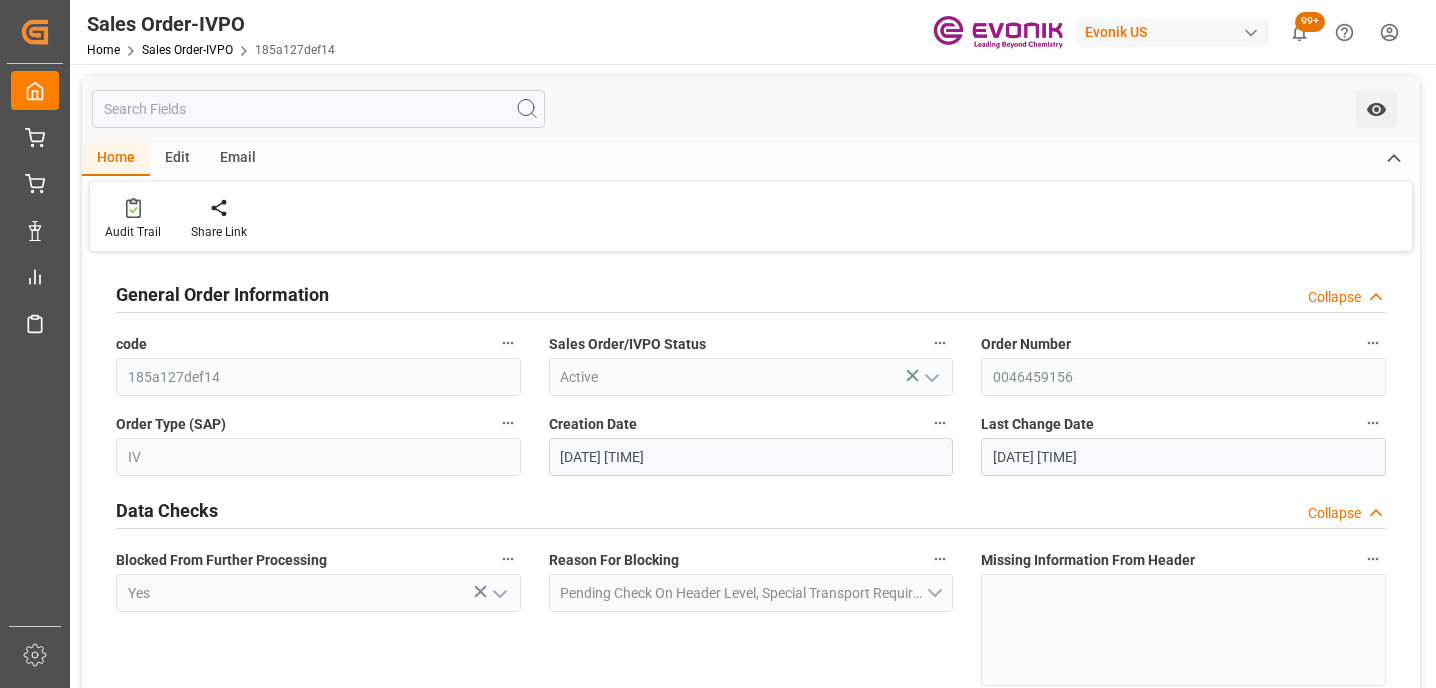 type on "07-11-2025 19:36" 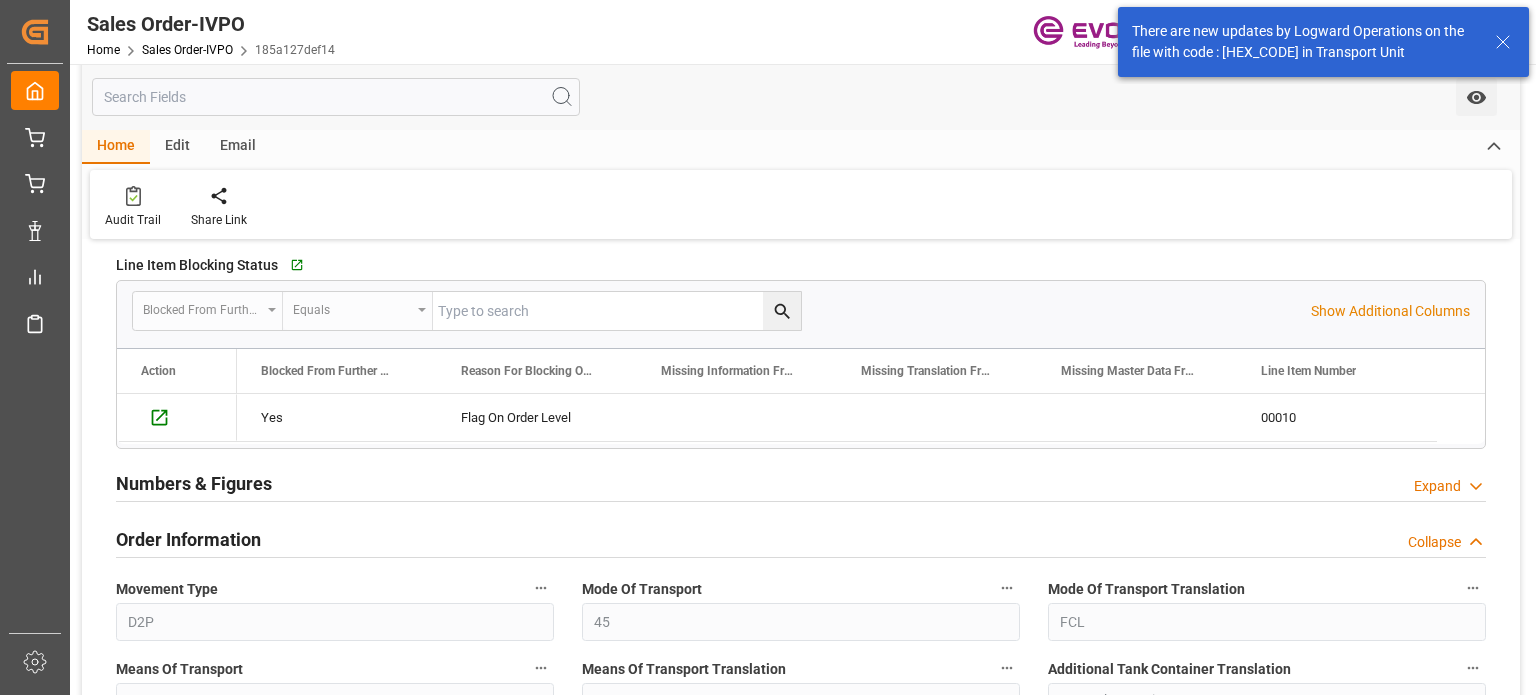 scroll, scrollTop: 500, scrollLeft: 0, axis: vertical 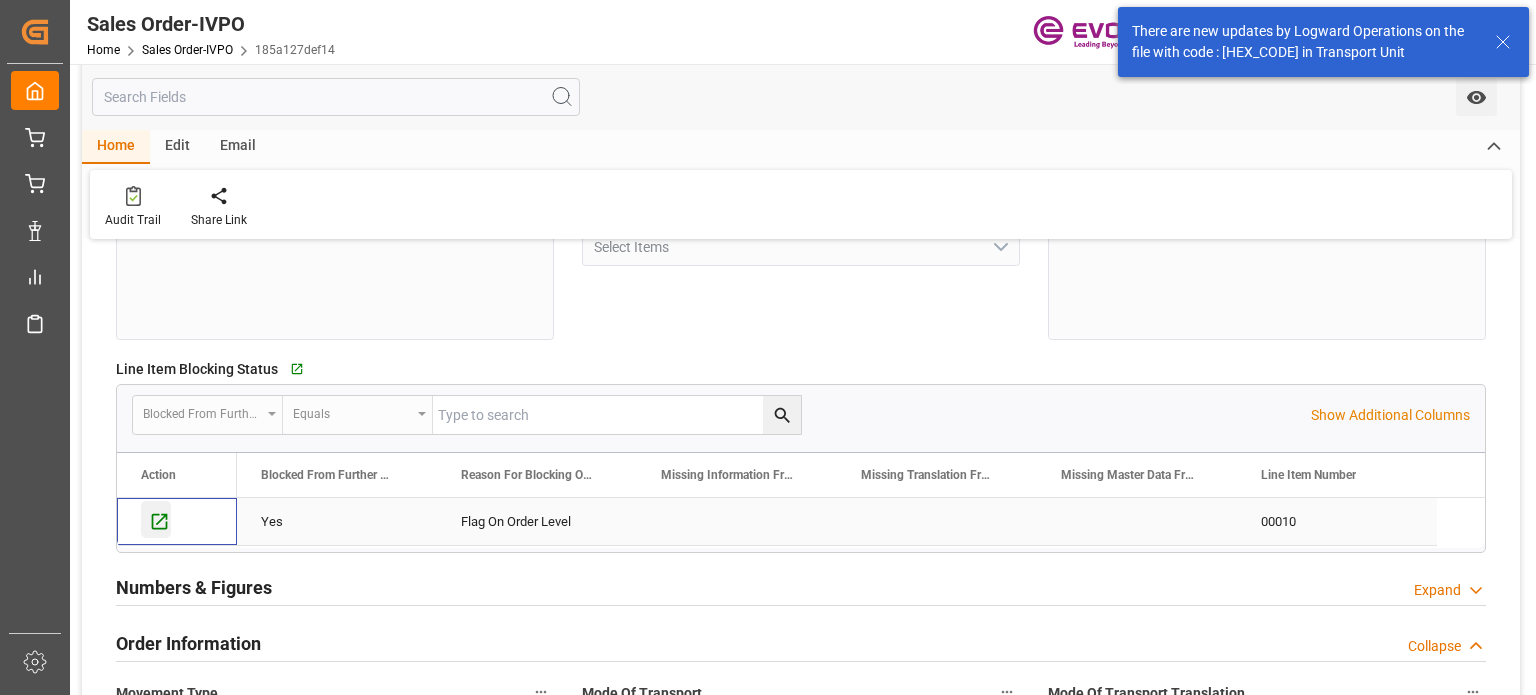 click 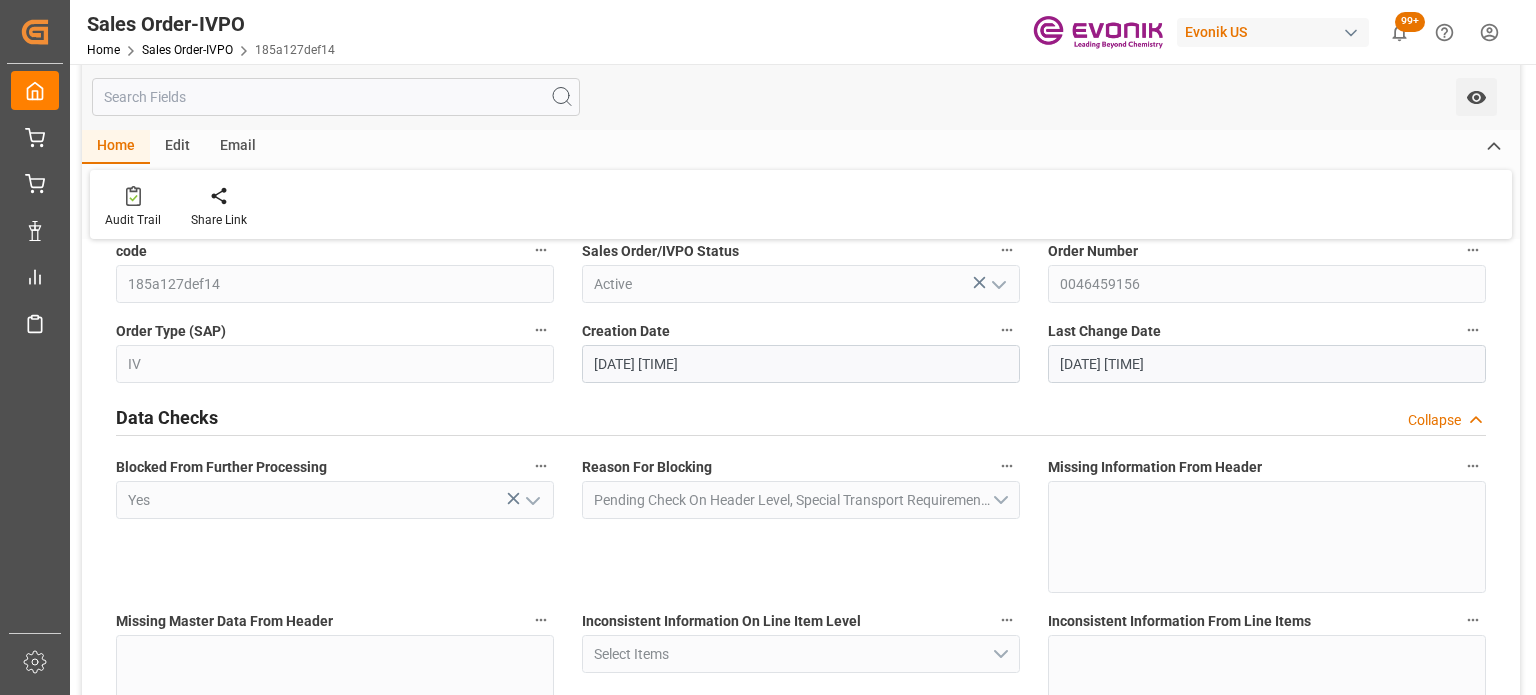 scroll, scrollTop: 0, scrollLeft: 0, axis: both 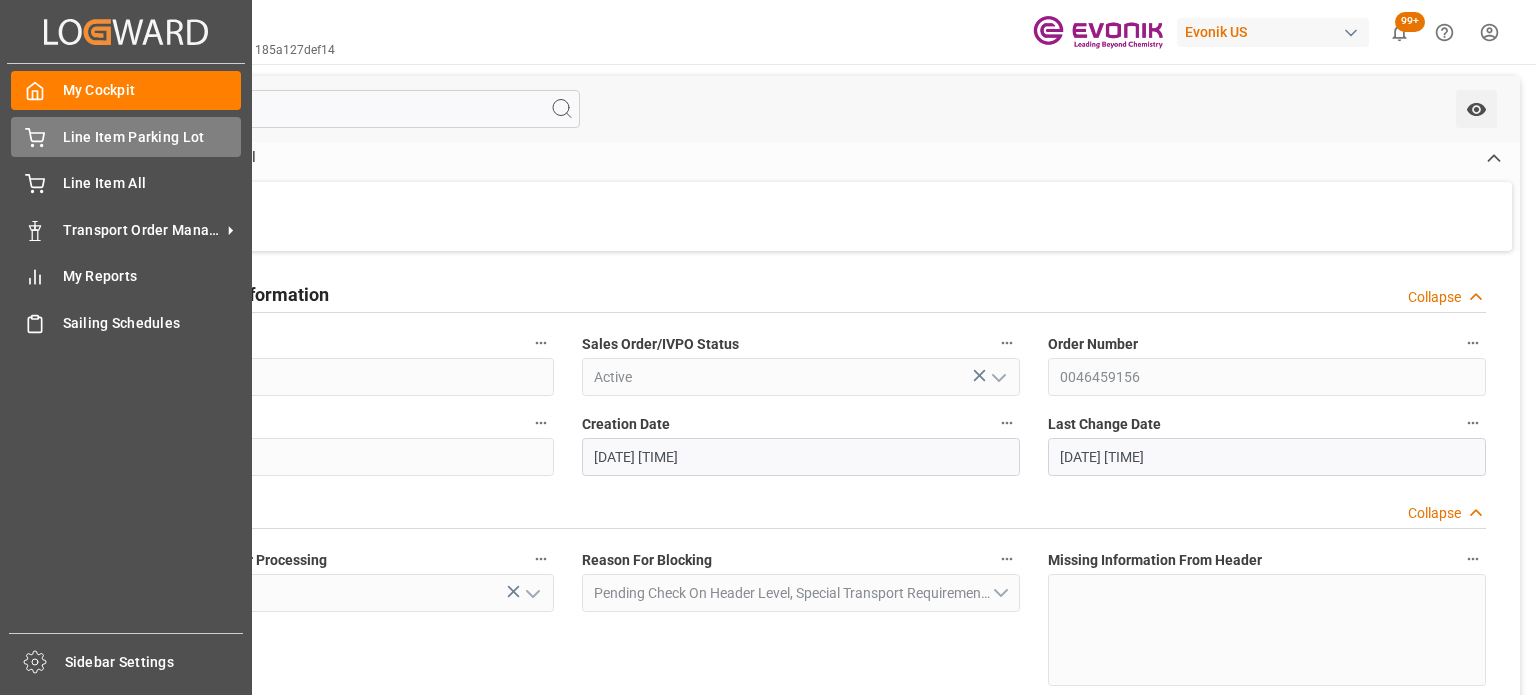 click on "Line Item Parking Lot Line Item Parking Lot" at bounding box center [126, 136] 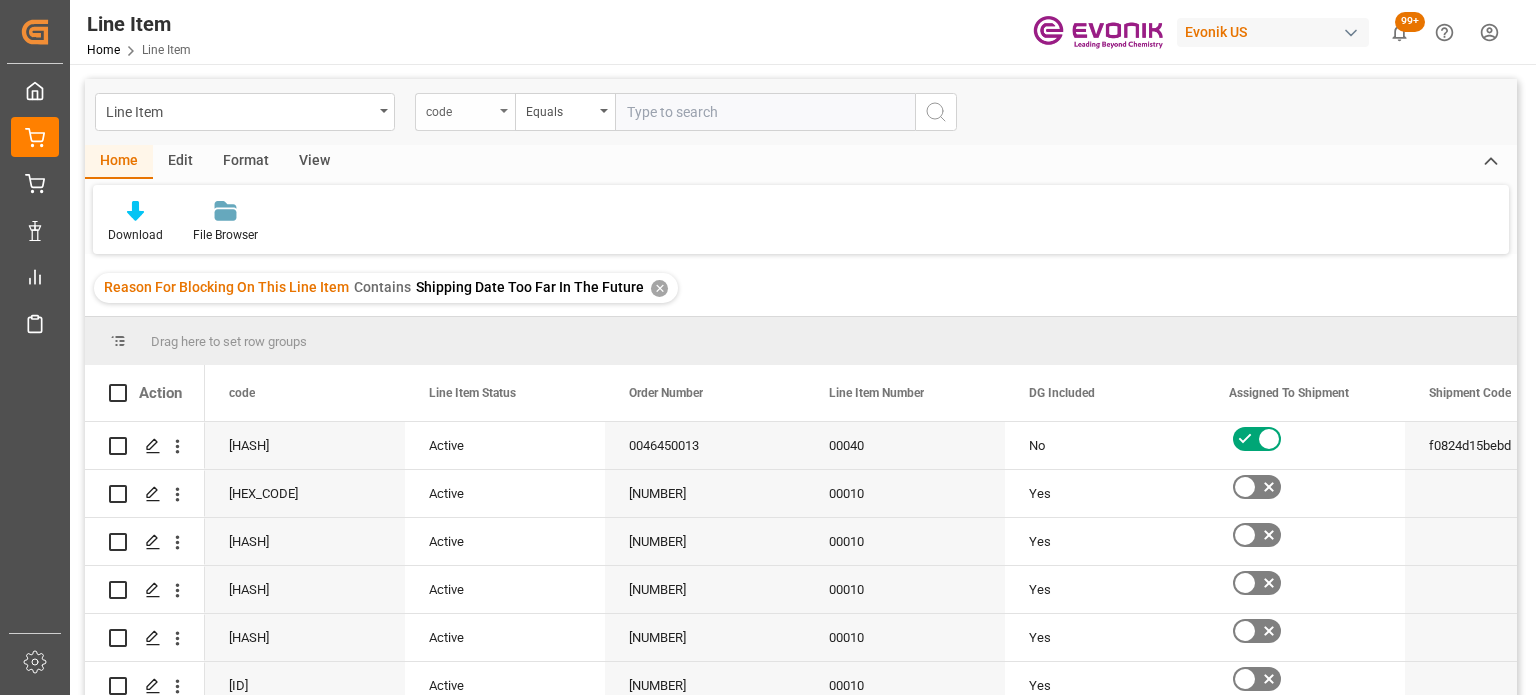 click on "code" at bounding box center [460, 109] 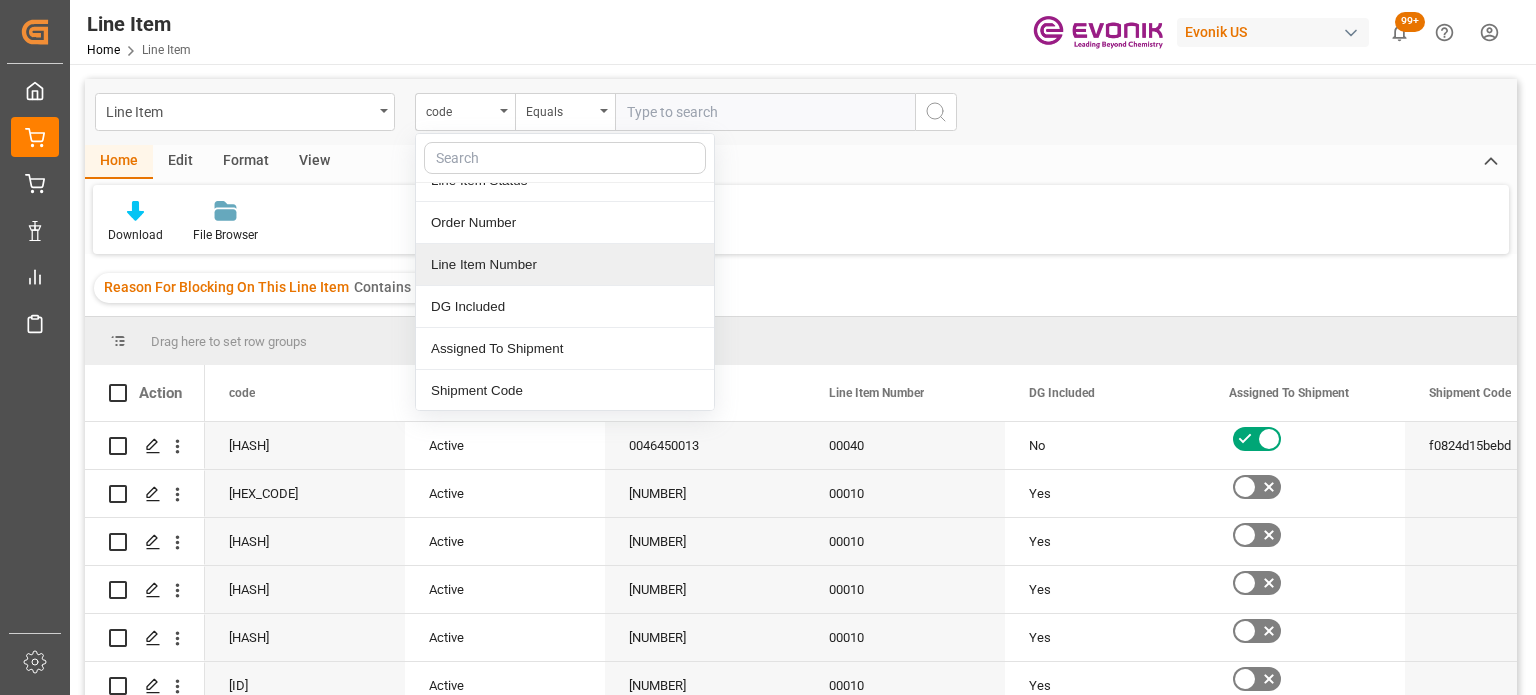 scroll, scrollTop: 100, scrollLeft: 0, axis: vertical 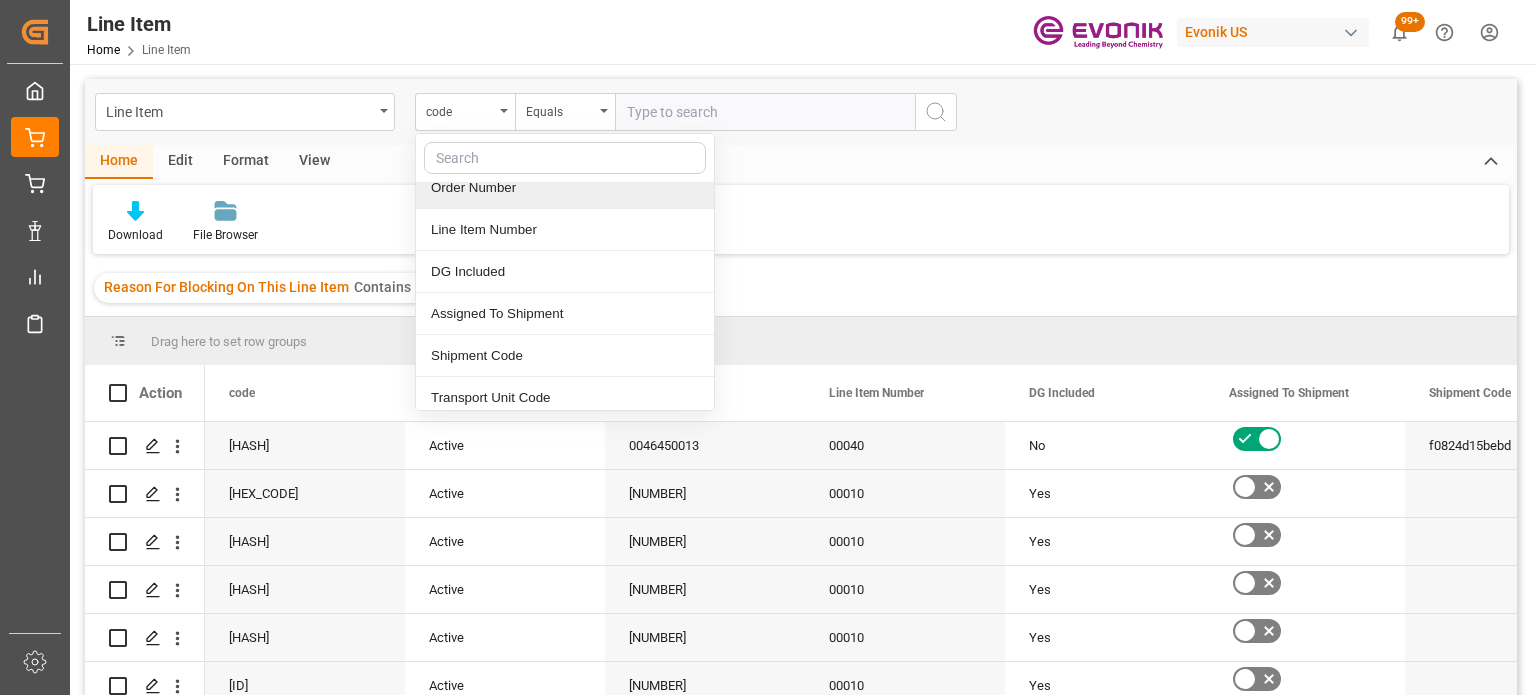 click on "code Line Item Status Order Number Line Item Number DG Included Assigned To Shipment Shipment Code Transport Unit Code Creation Date Last Change Date Blocked From Further Processing Reason For Blocking On This Line Item Missing Information From Line Item Missing Translation From Master Data Missing Master Data From SAP Number Of Pallets (Calculated) Total Gross Weight (In KG) Total Net Weight (In KG) Total Volume (In M3) Total Quantity Total Quantity (UOM) Floor Loaded Delivery Date Cargo Readiness Date (Shipping Date) Transportation Planning Date Marks & Numbers Material Number Material Description Item Net Price Item Net Price (Currency) Cargo Type Schedule B HTS /Commodity Code (HS Code) ECCN Number License Number Country Of Origin Stackablity Ordered Quantity Ordered Quantity (UOM) Ordered Quantity (Before Transformation) Original Ordered Quantity (Before Transformation) (UOM) Gross Weight For Ordered Quantity Gross Weight For Ordered Quantity (UOM) Gross Weight For OQ (Before Transformation) UN Number" at bounding box center (565, 272) 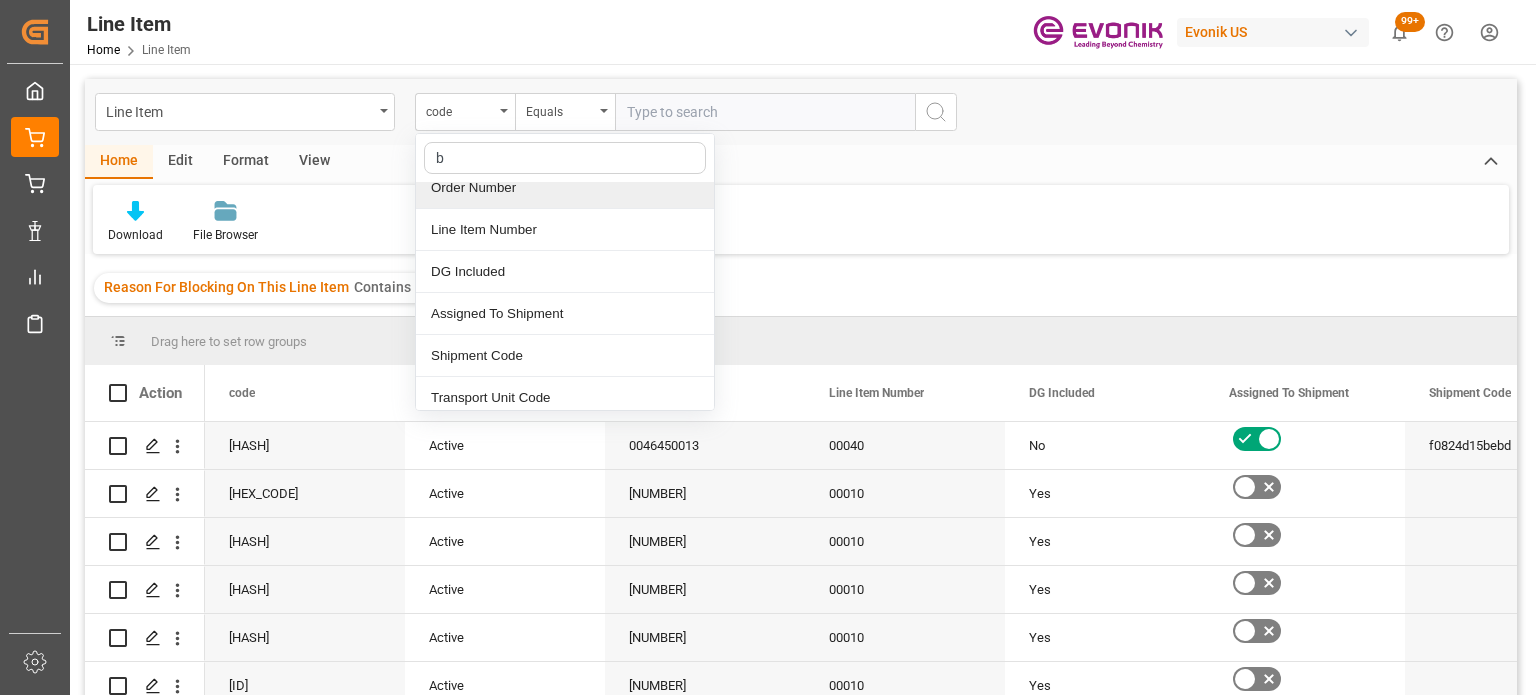 type on "bu" 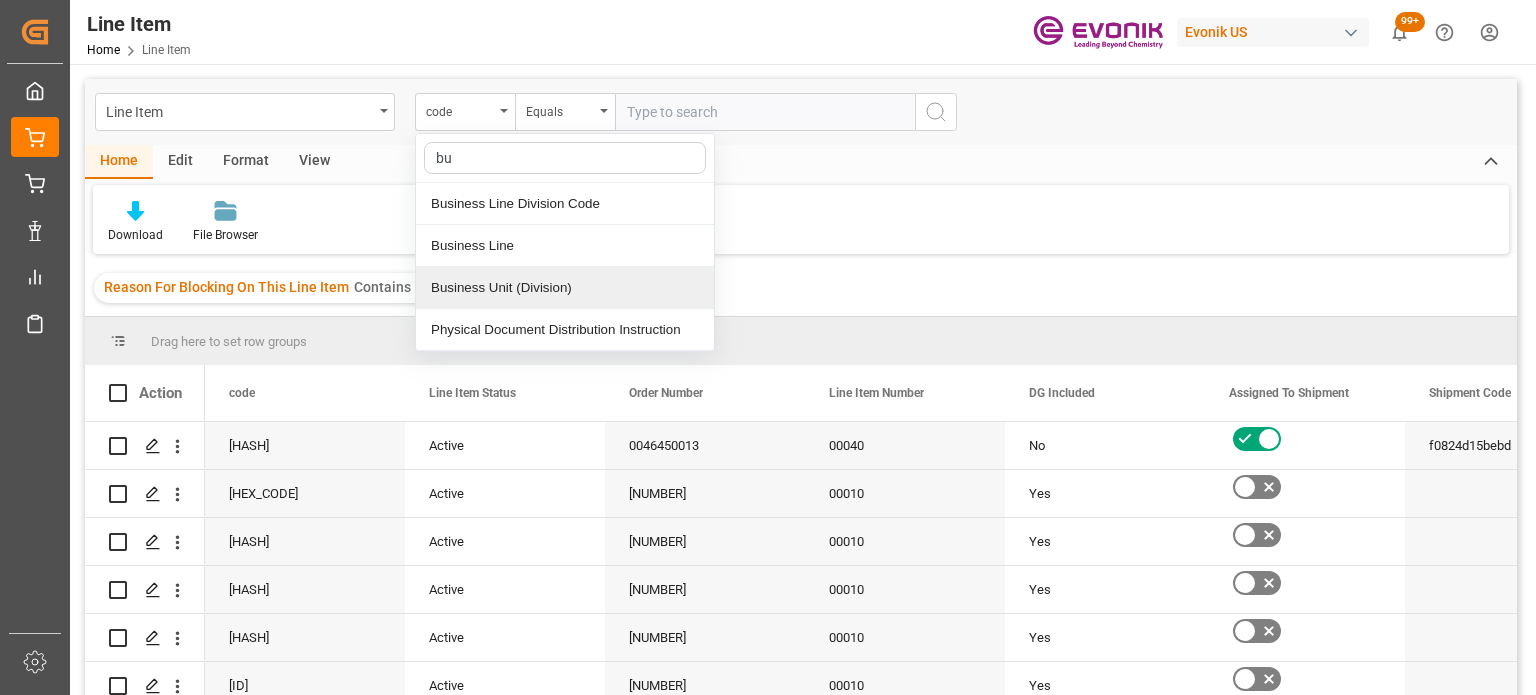 scroll, scrollTop: 0, scrollLeft: 0, axis: both 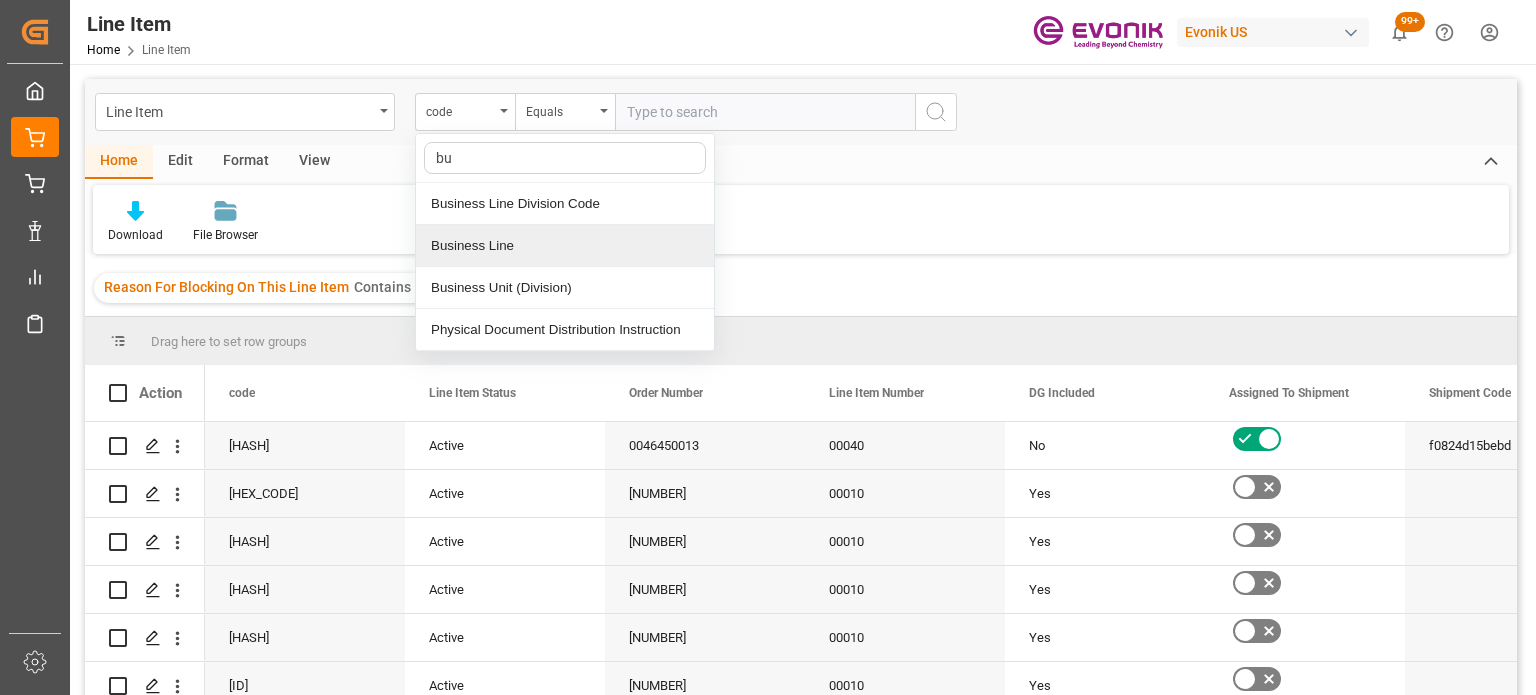 click on "Business Line" at bounding box center (565, 246) 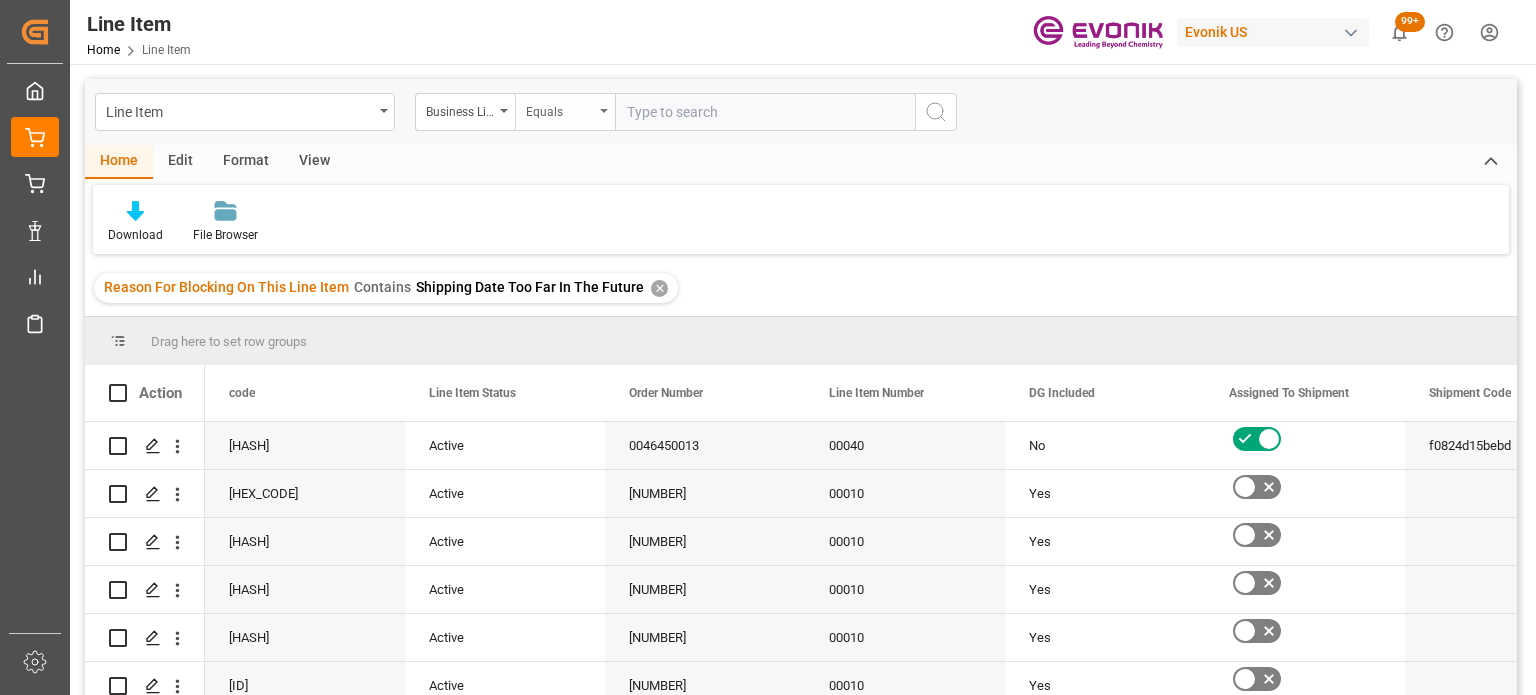 click on "Equals" at bounding box center [565, 112] 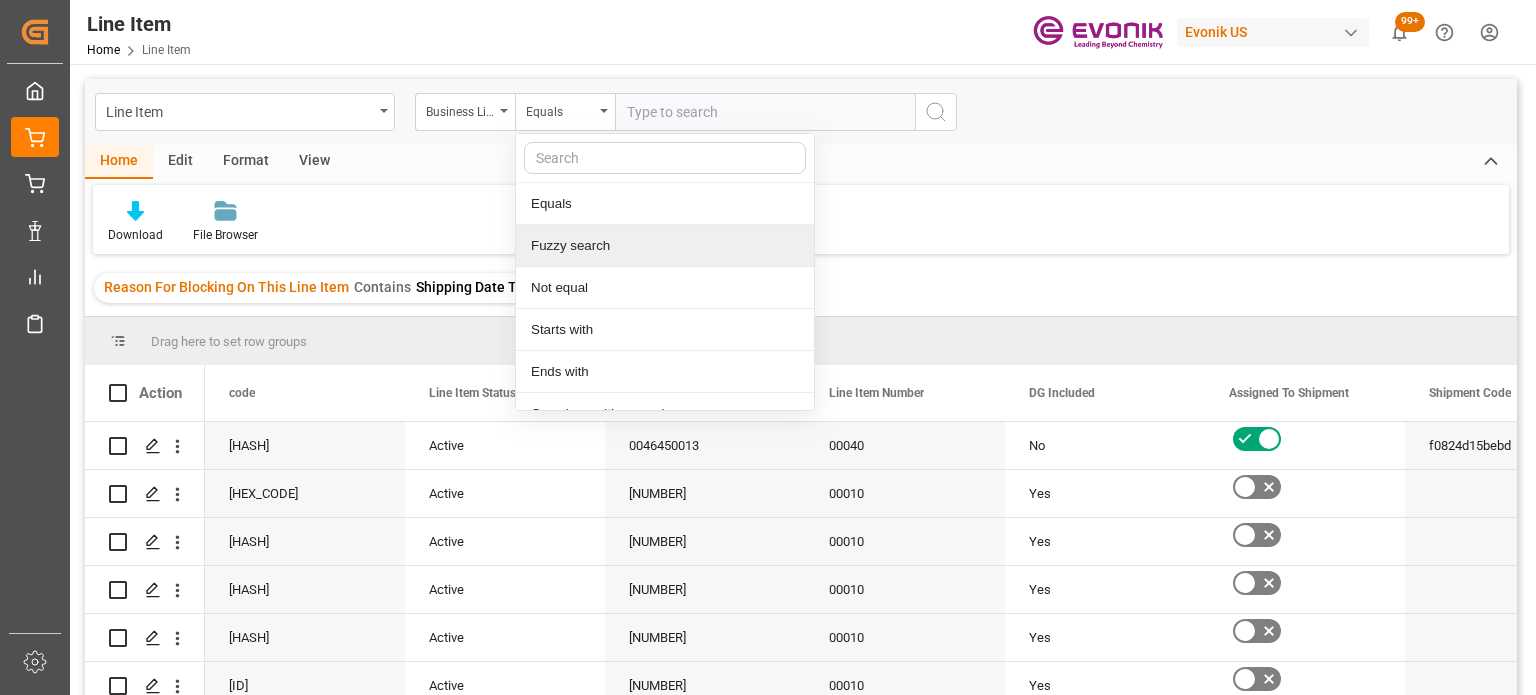 click on "Fuzzy search" at bounding box center [665, 246] 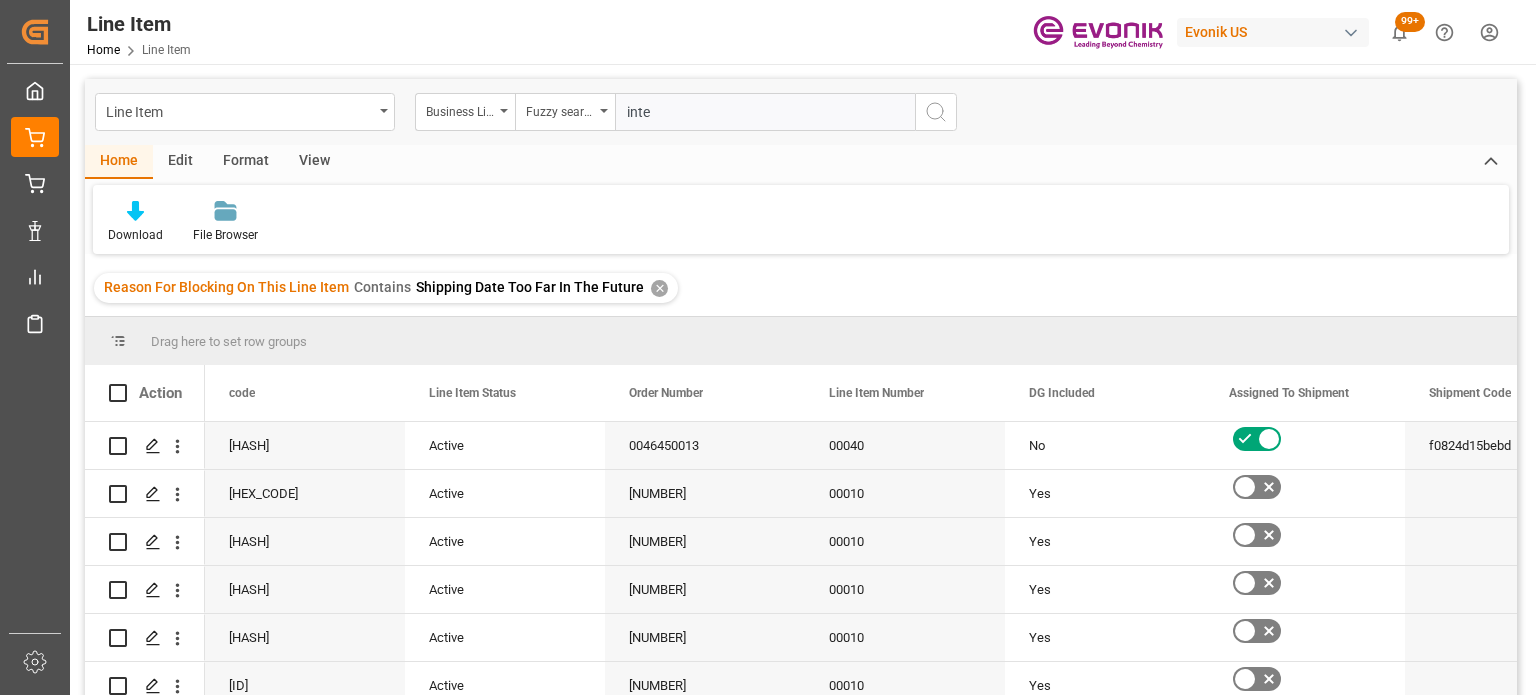 type on "inter" 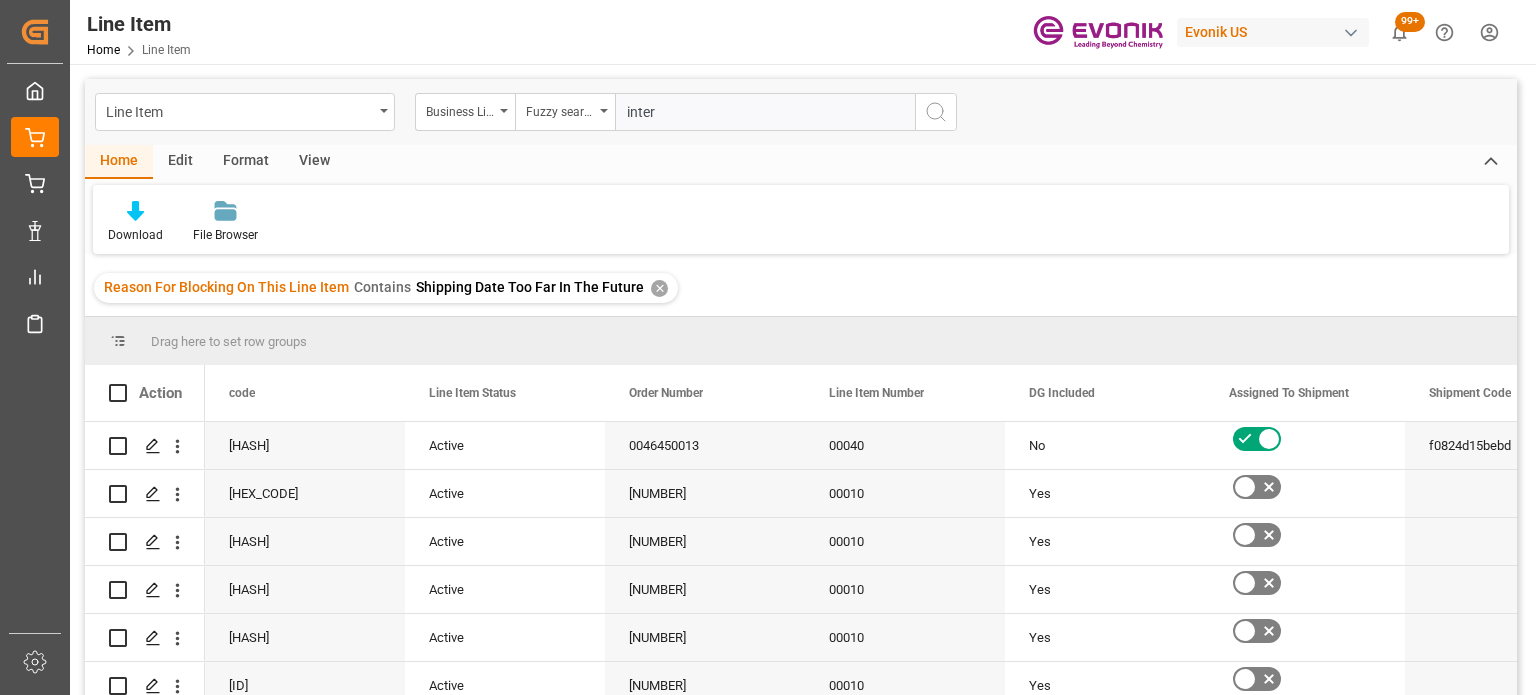 type 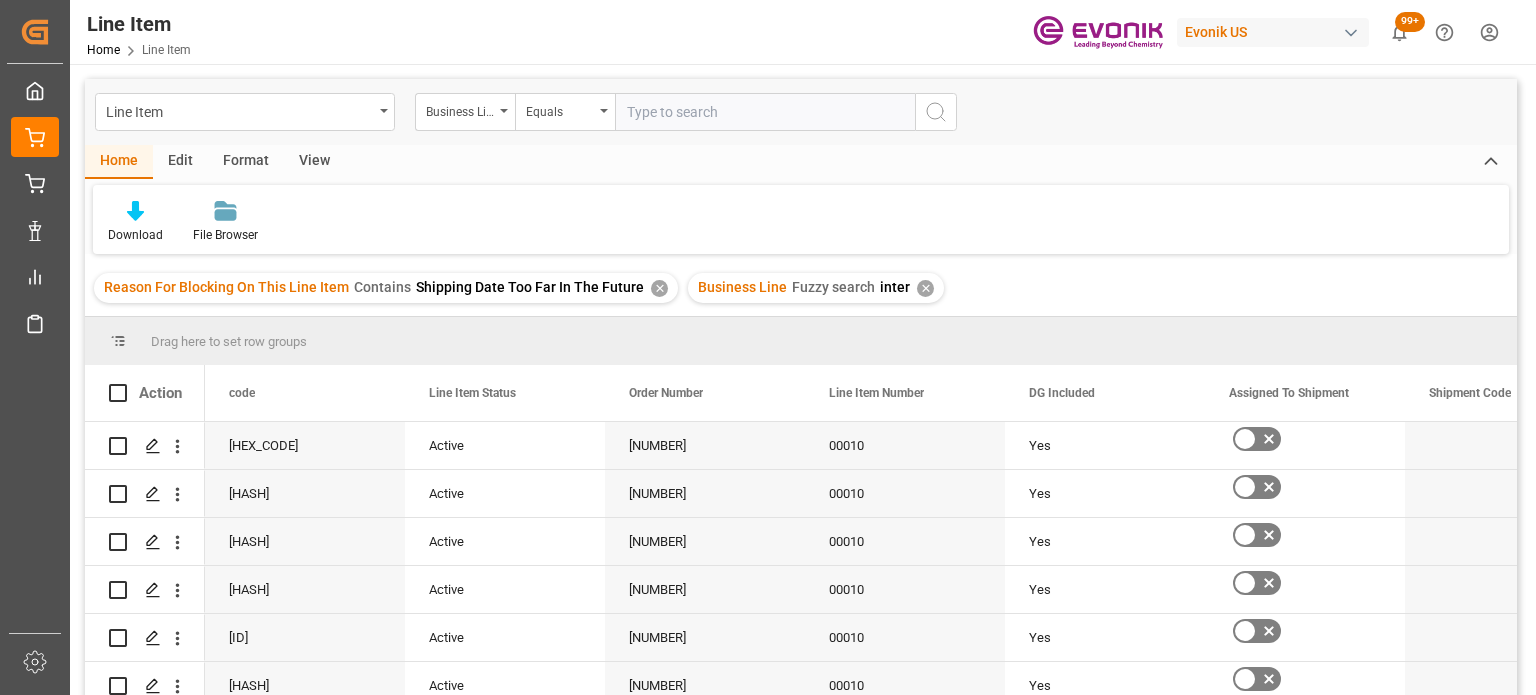 click on "Line Item Business Line Equals" at bounding box center [801, 112] 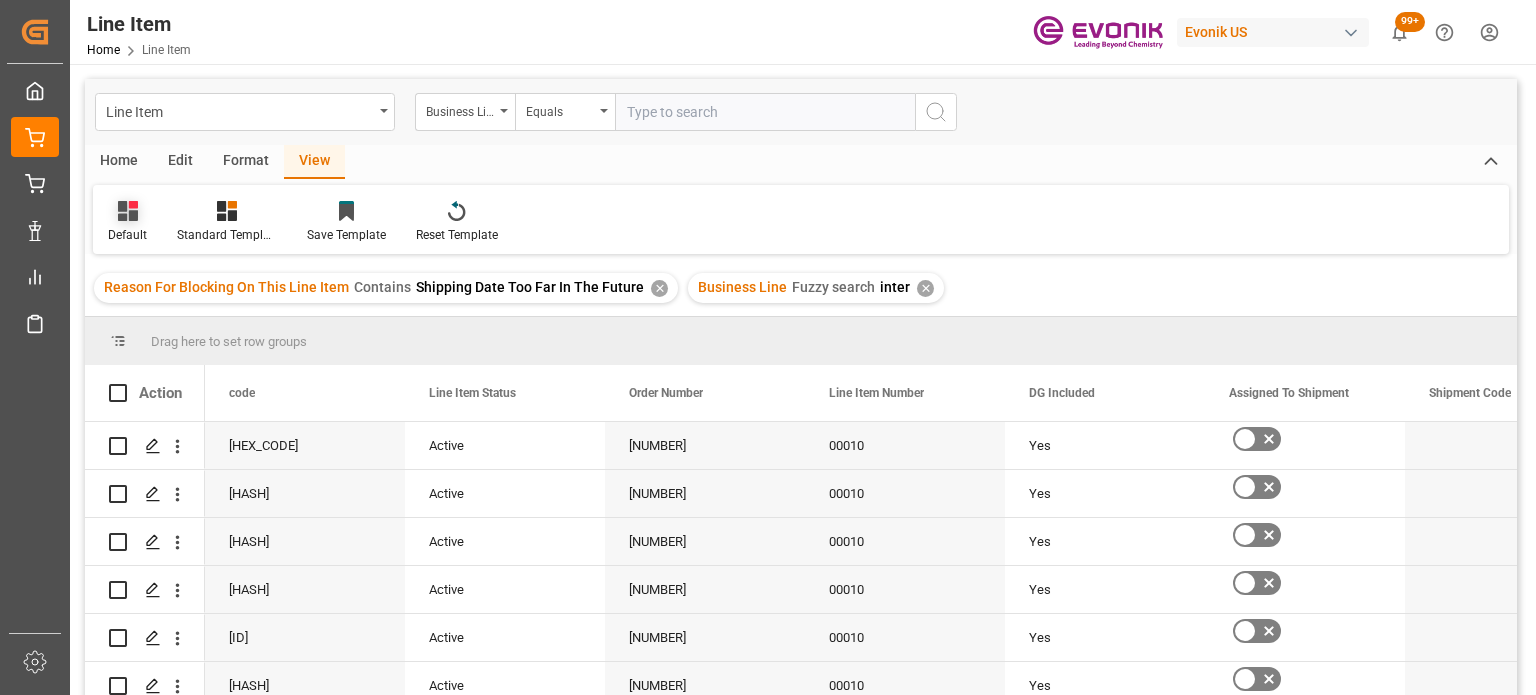 click on "Default" at bounding box center [127, 222] 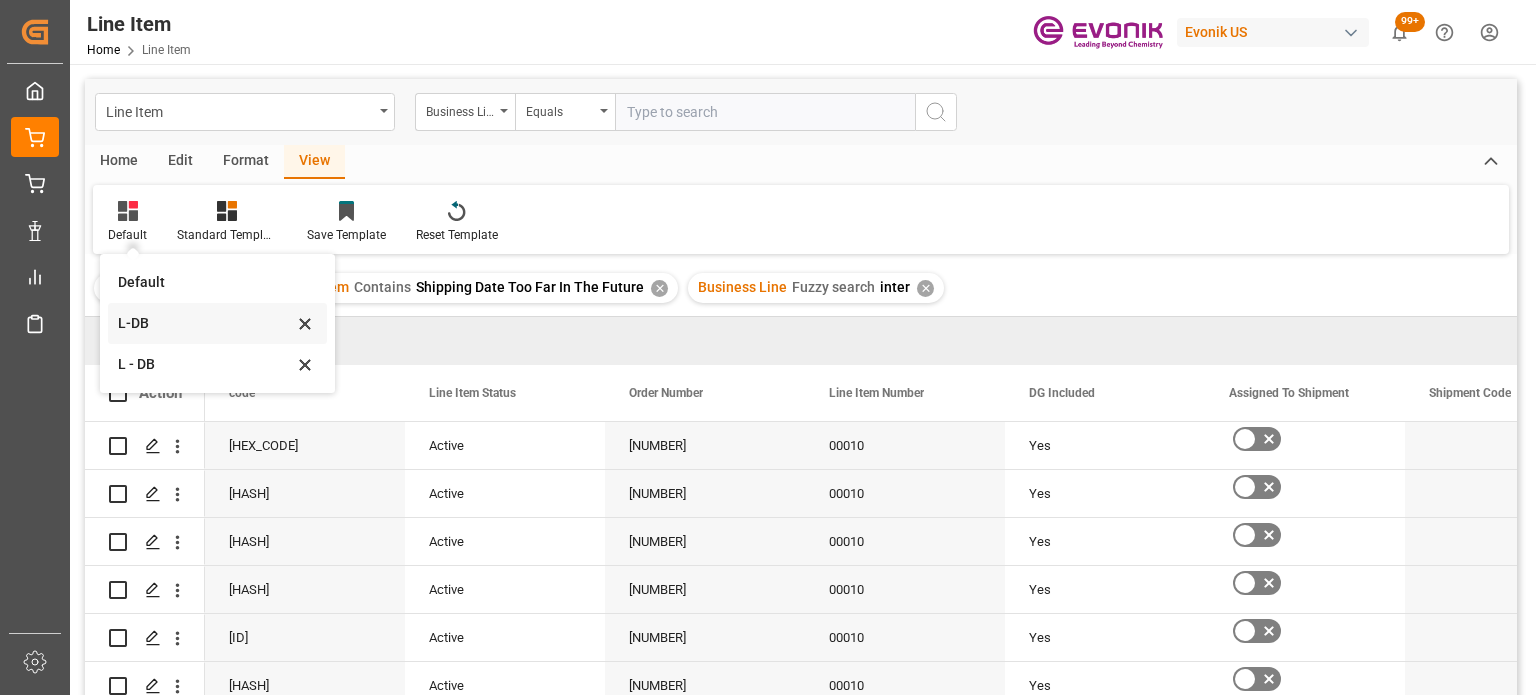 click on "L-DB" at bounding box center [205, 323] 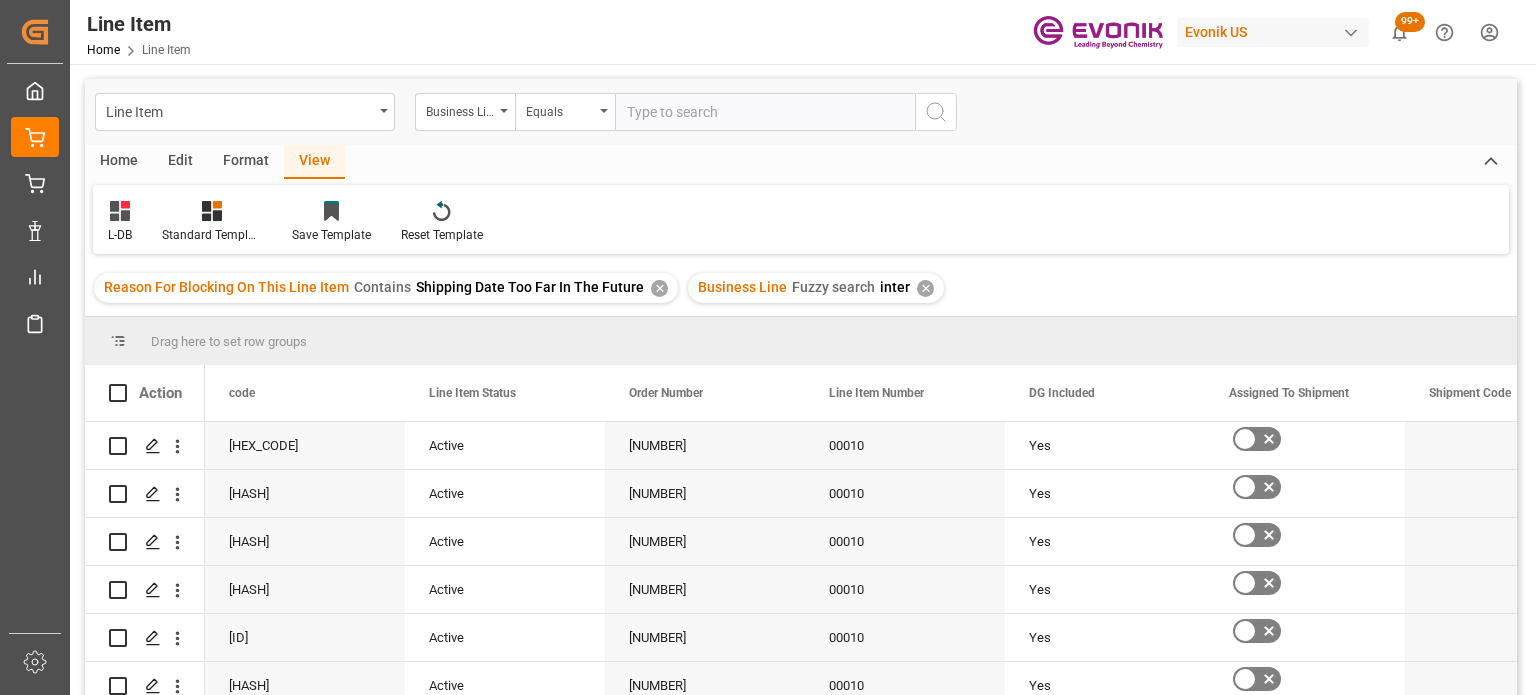 click on "Home" at bounding box center (119, 162) 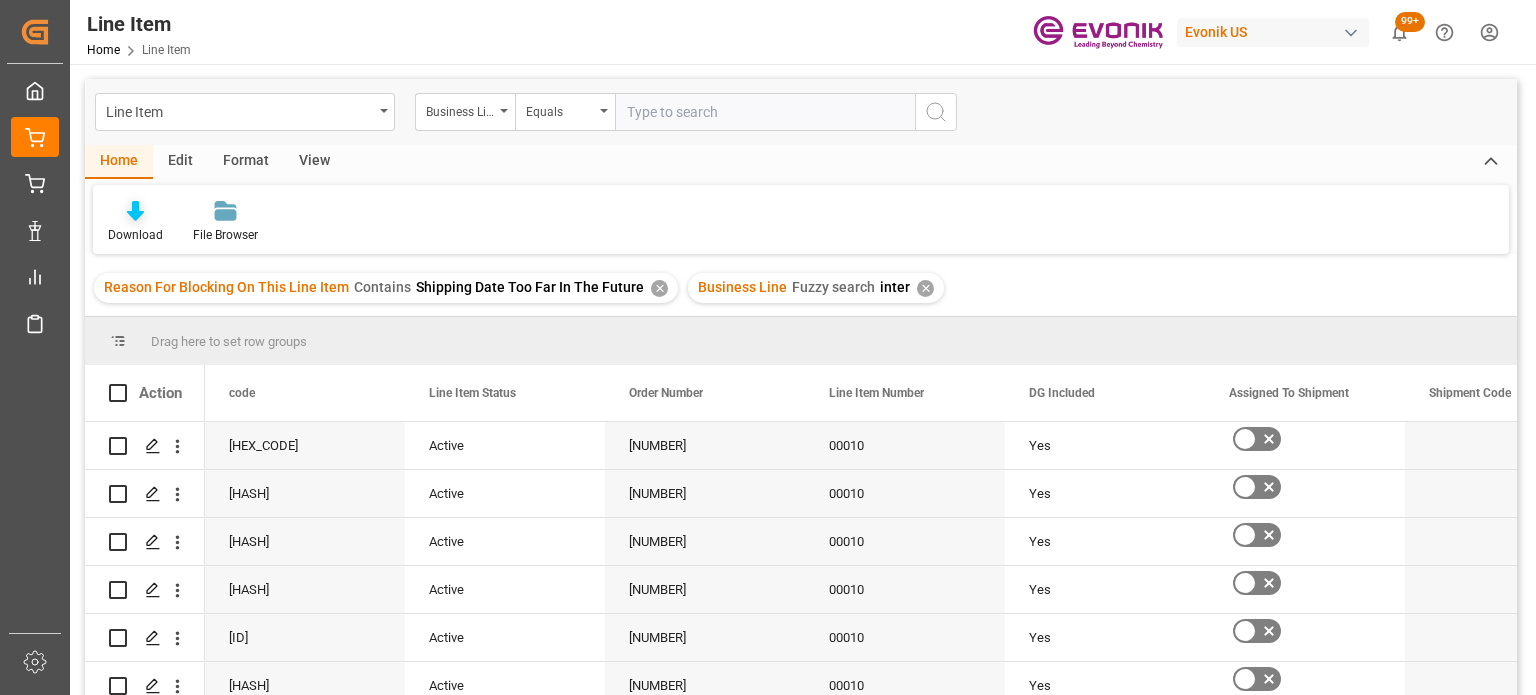 click on "Download" at bounding box center [135, 222] 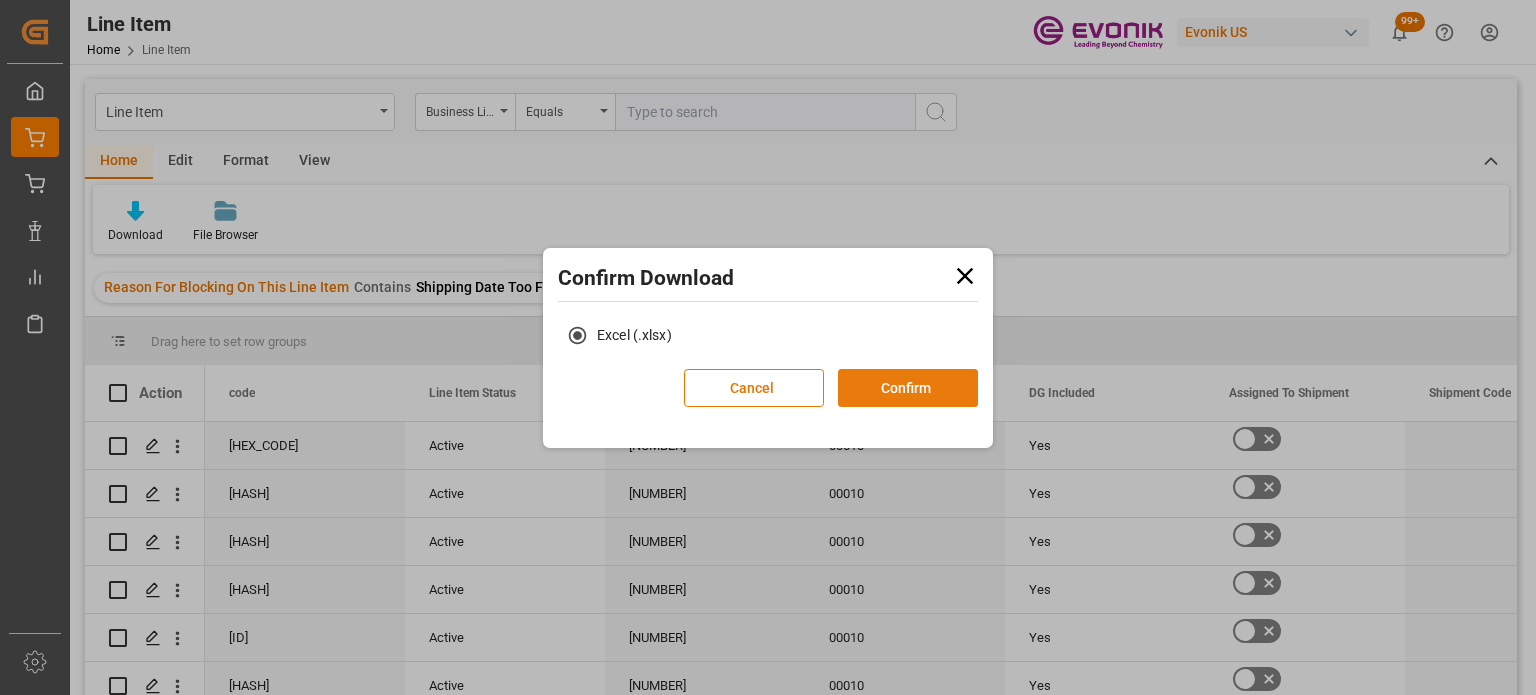 click on "Confirm" at bounding box center (908, 388) 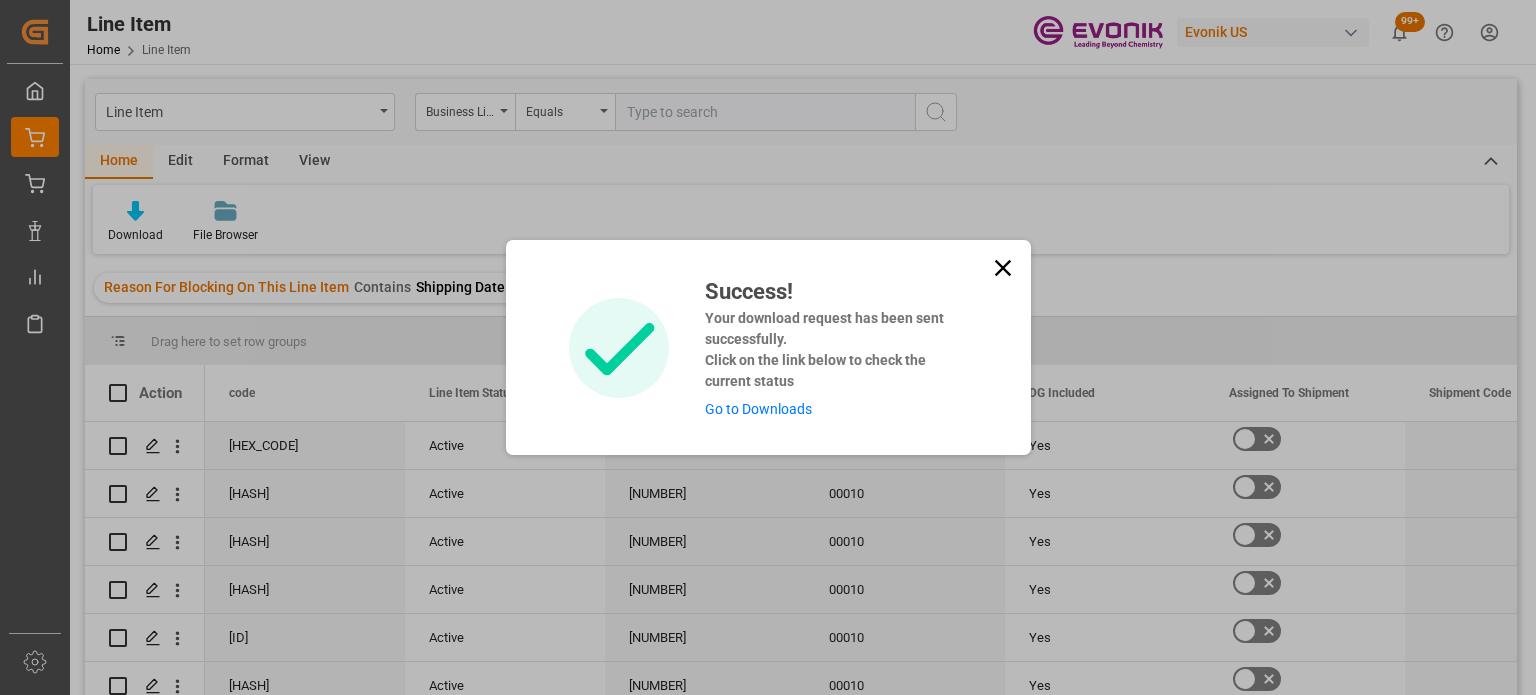 click 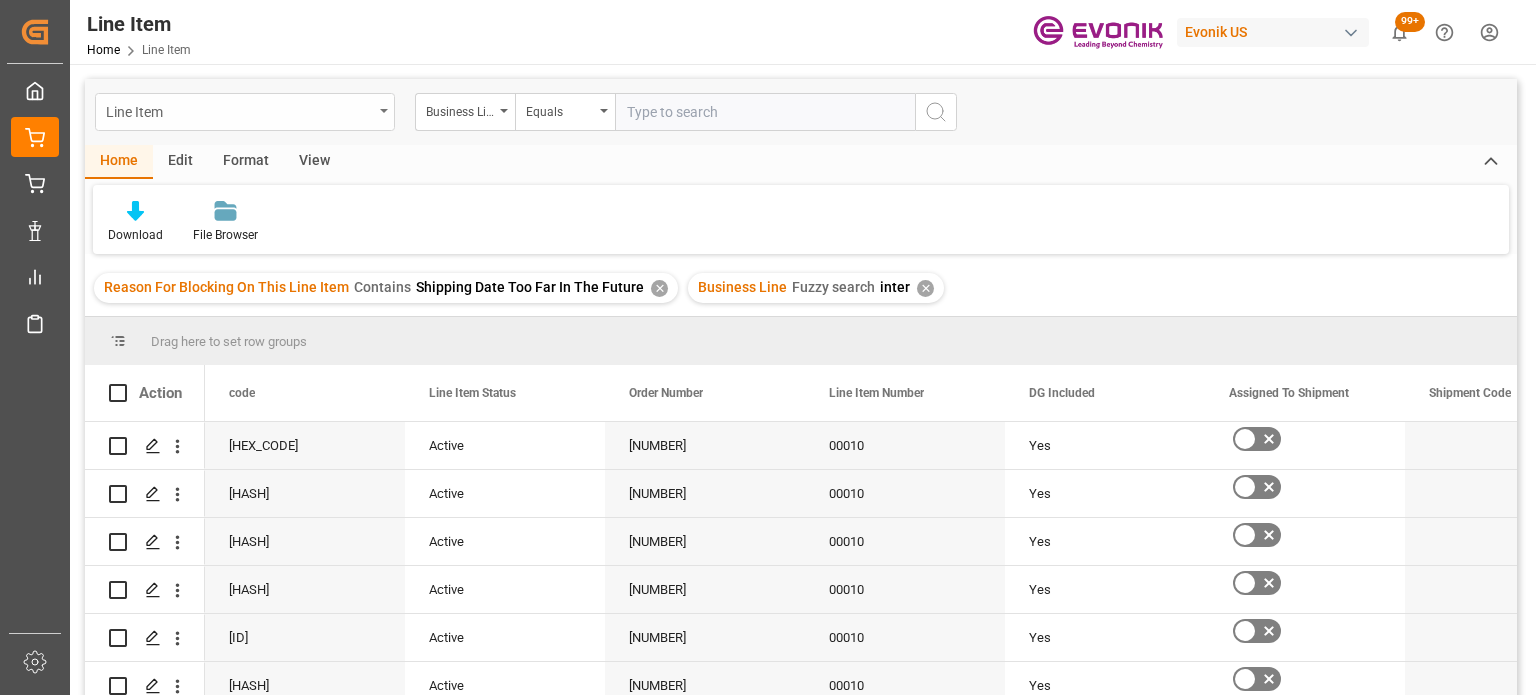 click on "Line Item" at bounding box center [239, 110] 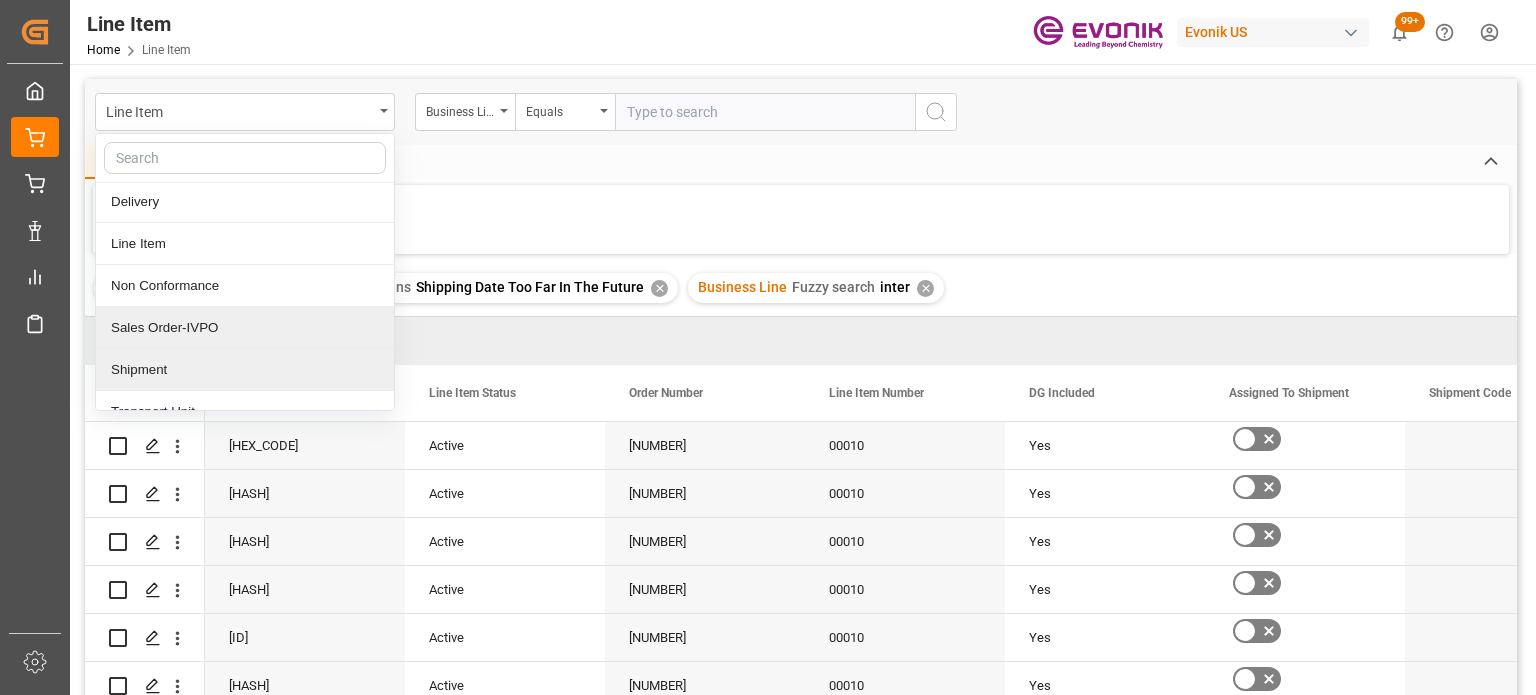 scroll, scrollTop: 64, scrollLeft: 0, axis: vertical 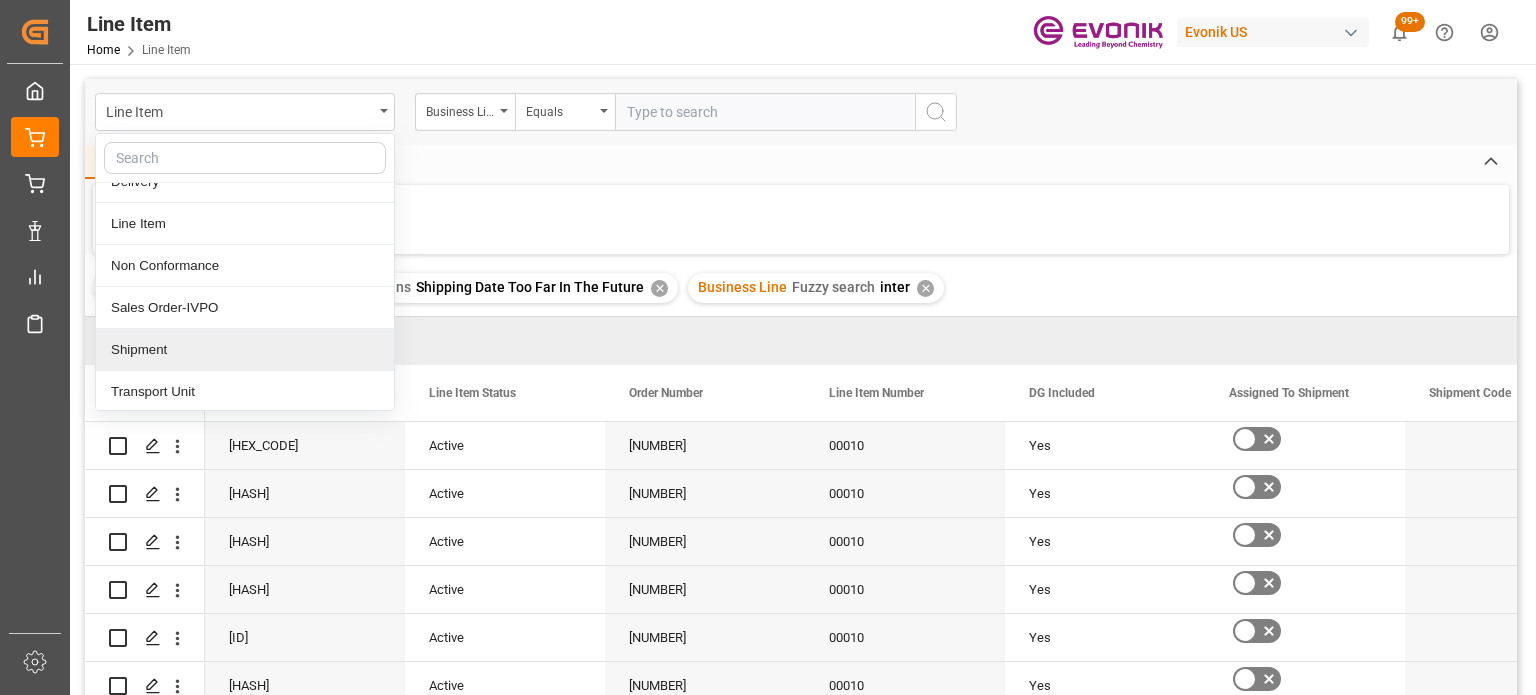 click on "Shipment" at bounding box center [245, 350] 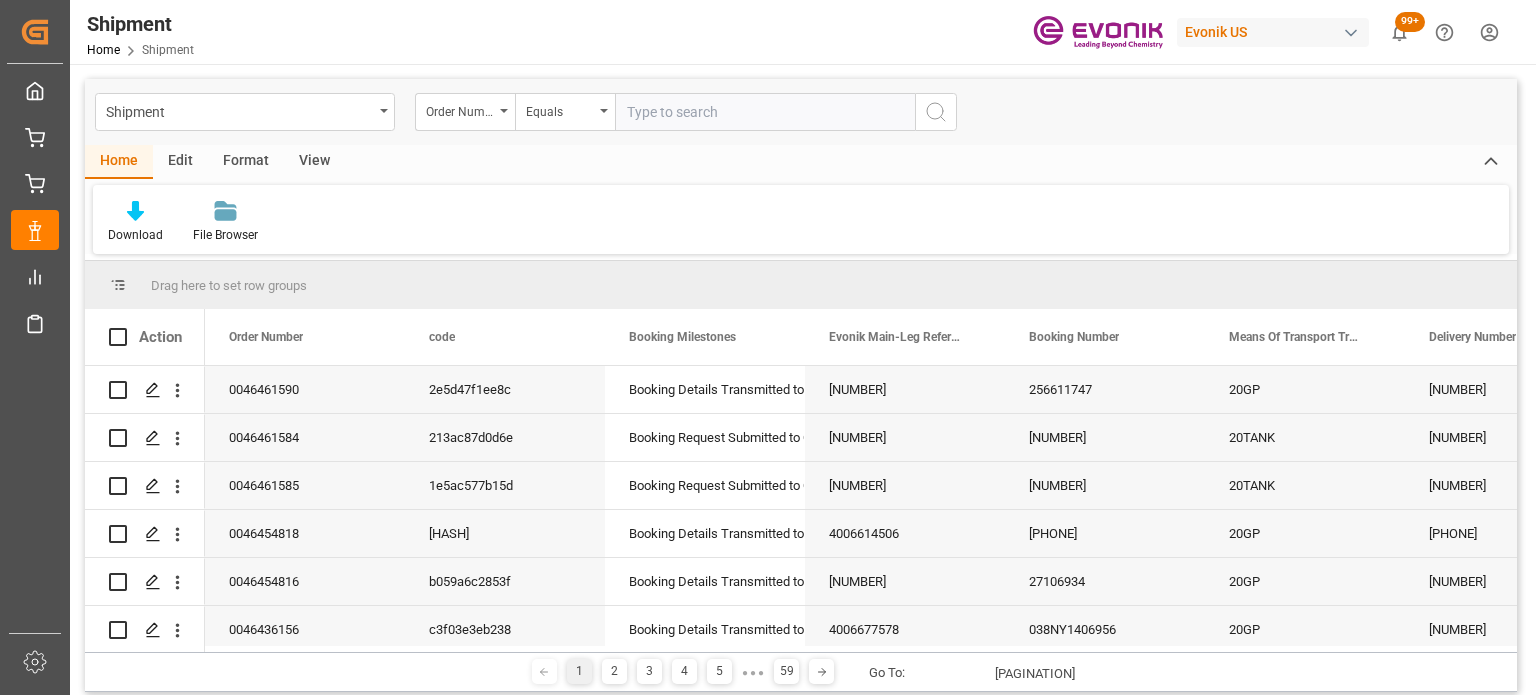 click on "Order Number" at bounding box center (465, 112) 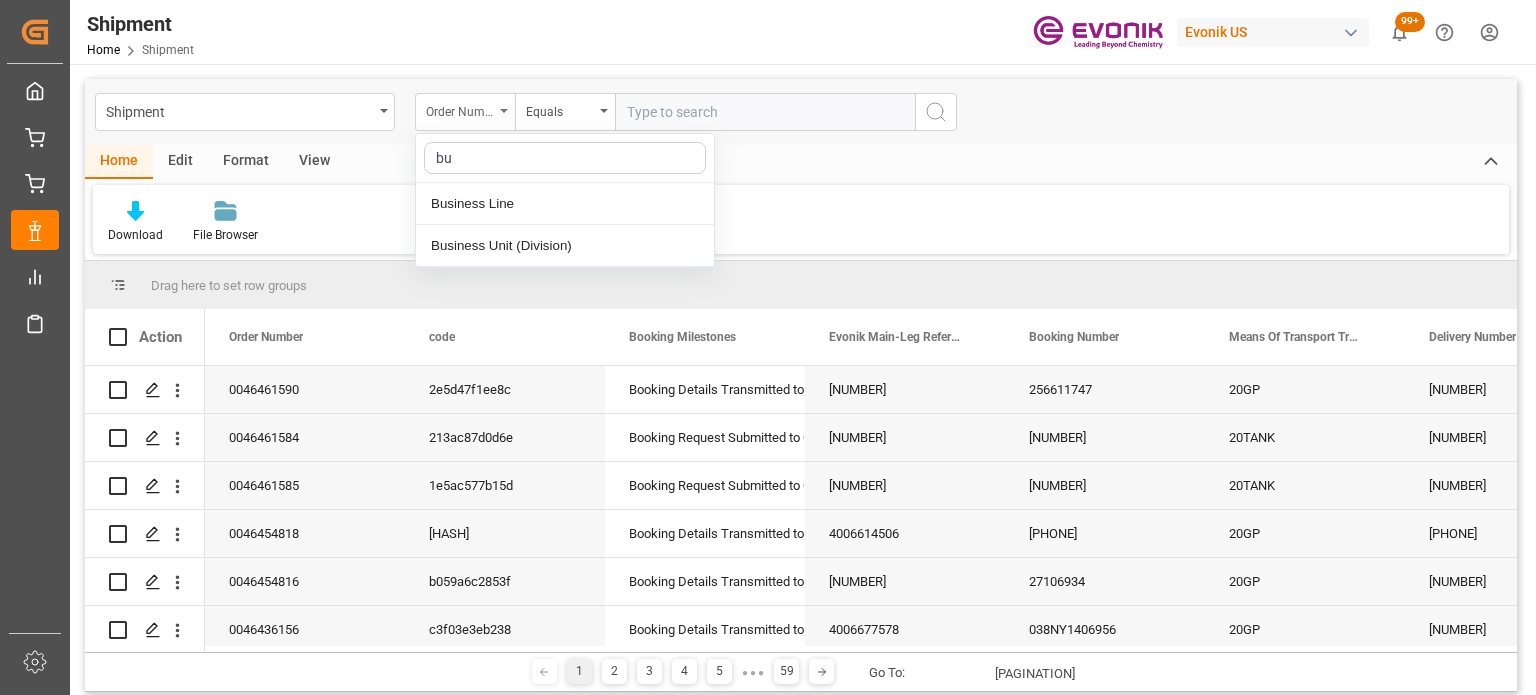 type on "bus" 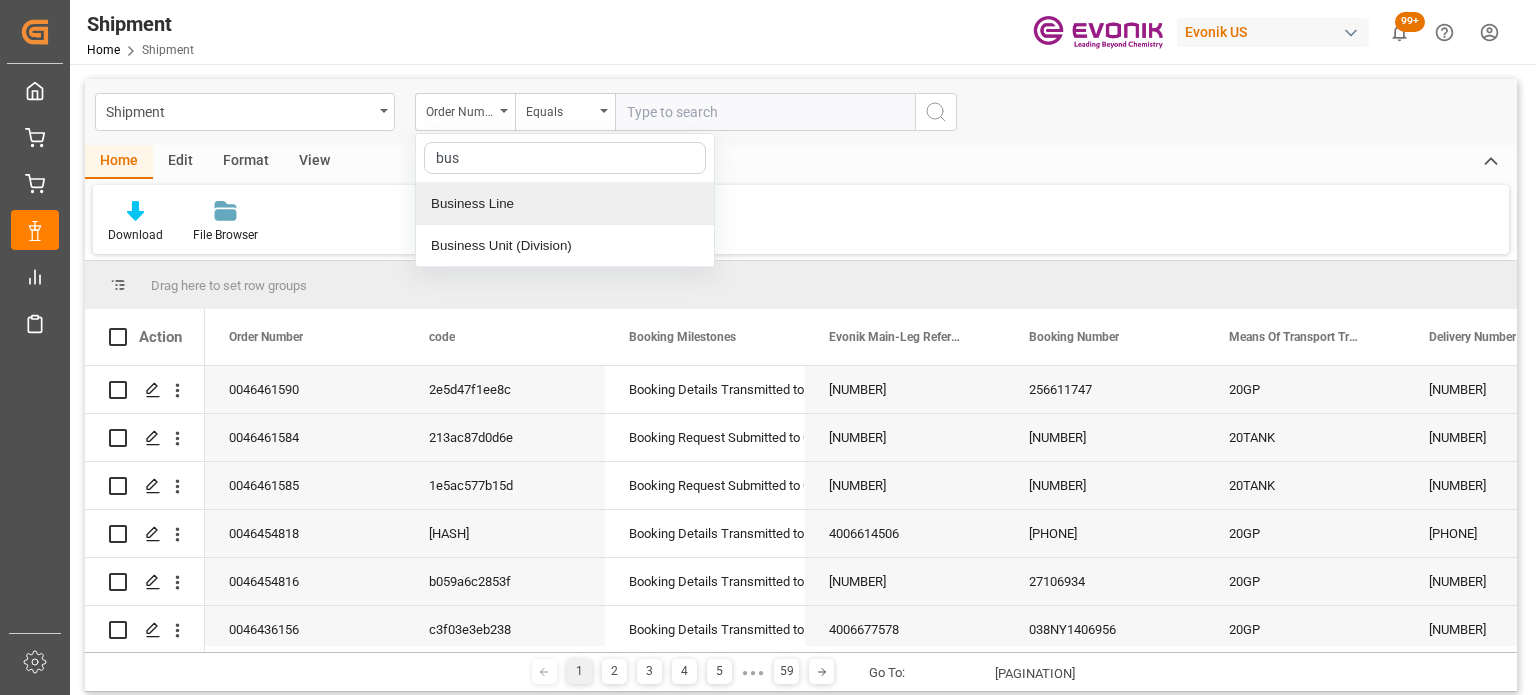 click on "Business Line" at bounding box center (565, 204) 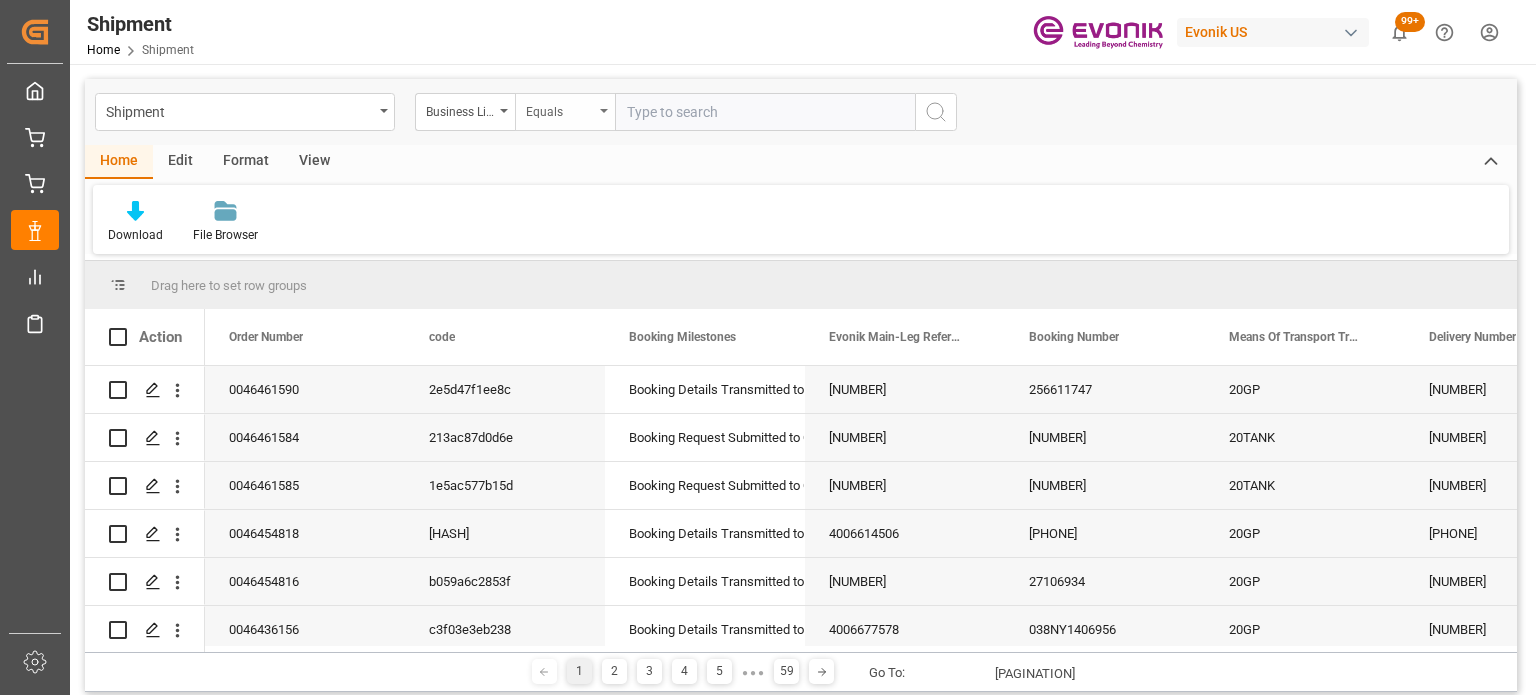 drag, startPoint x: 572, startPoint y: 100, endPoint x: 572, endPoint y: 116, distance: 16 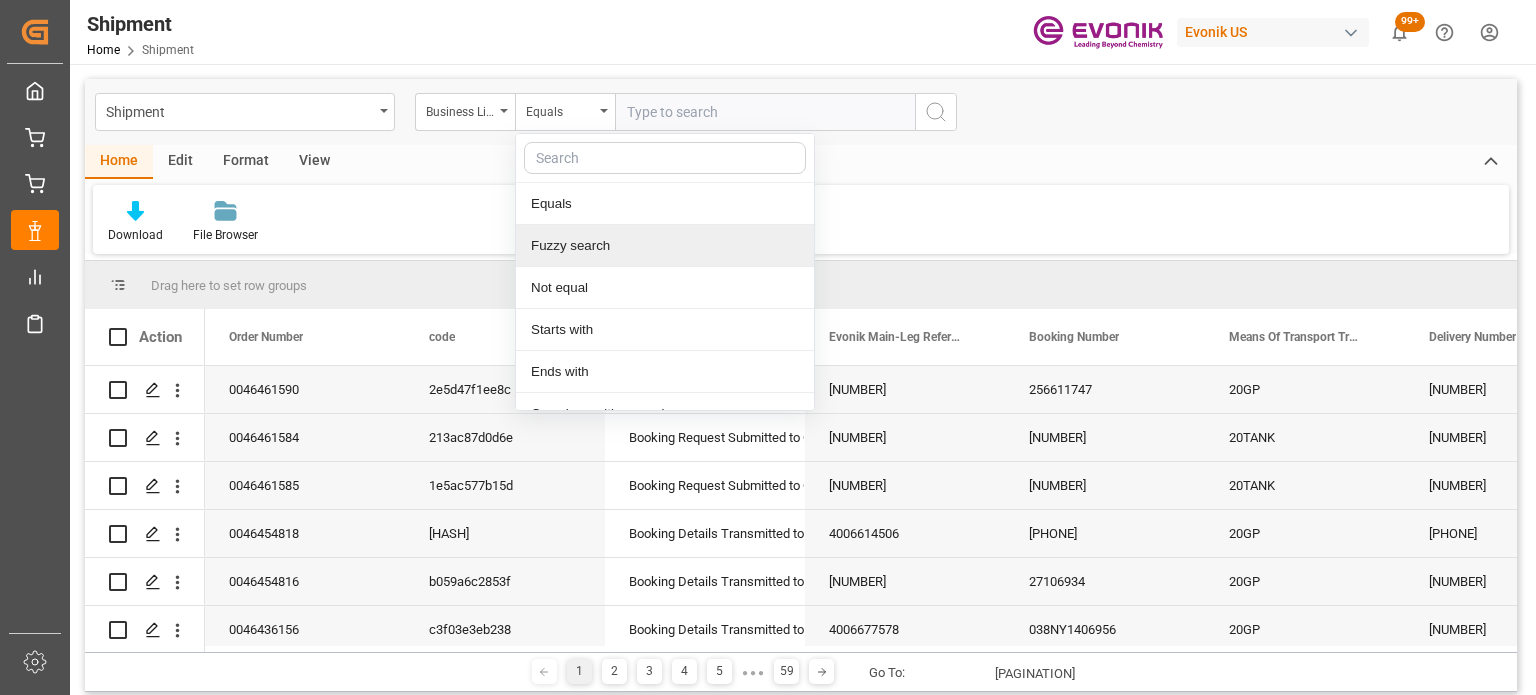 click on "Fuzzy search" at bounding box center [665, 246] 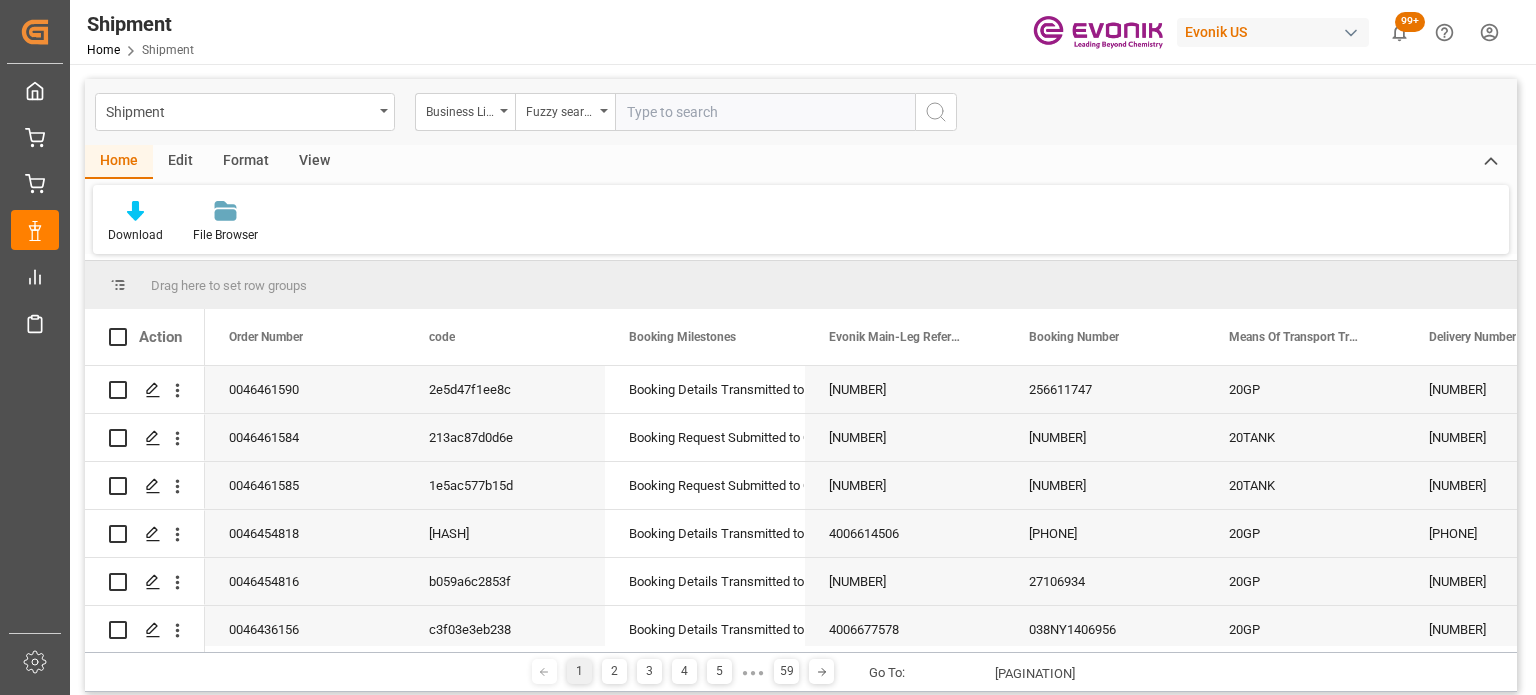 click at bounding box center (765, 112) 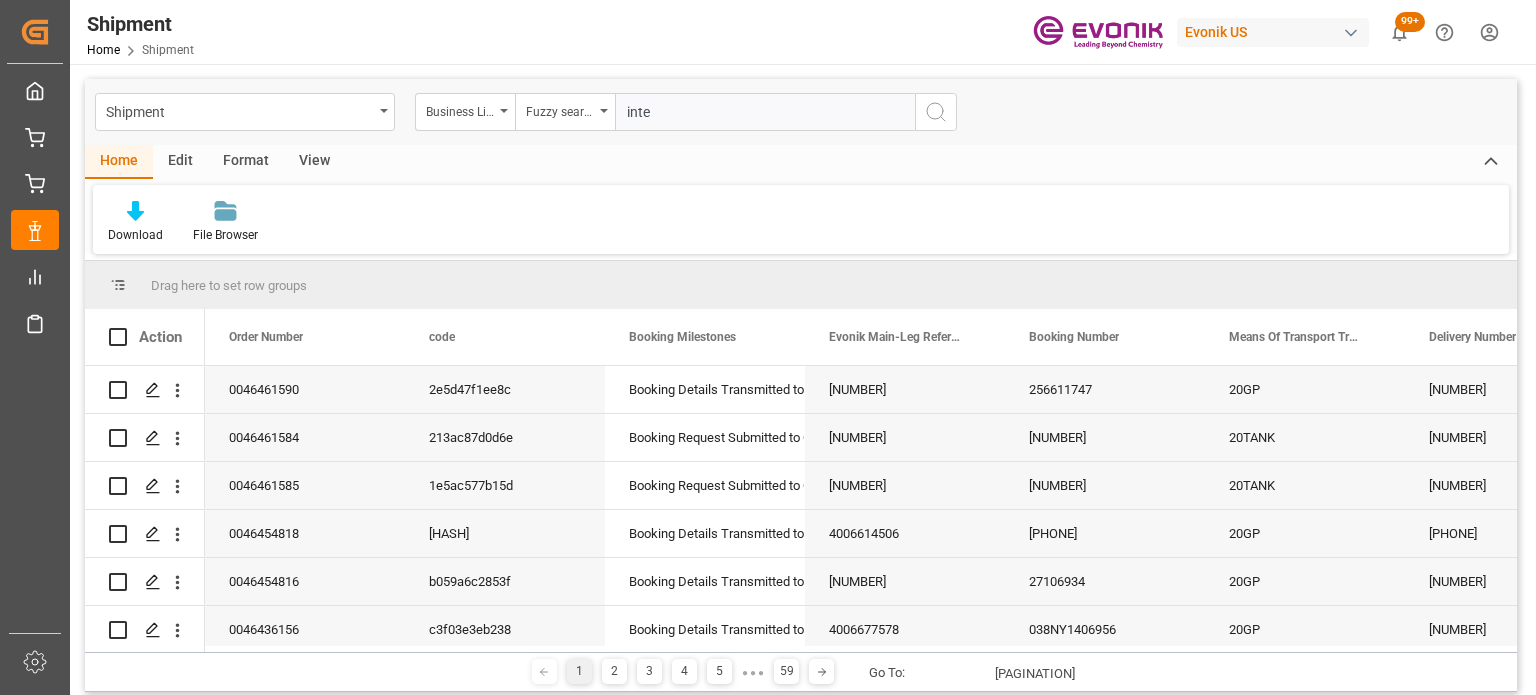 type on "inter" 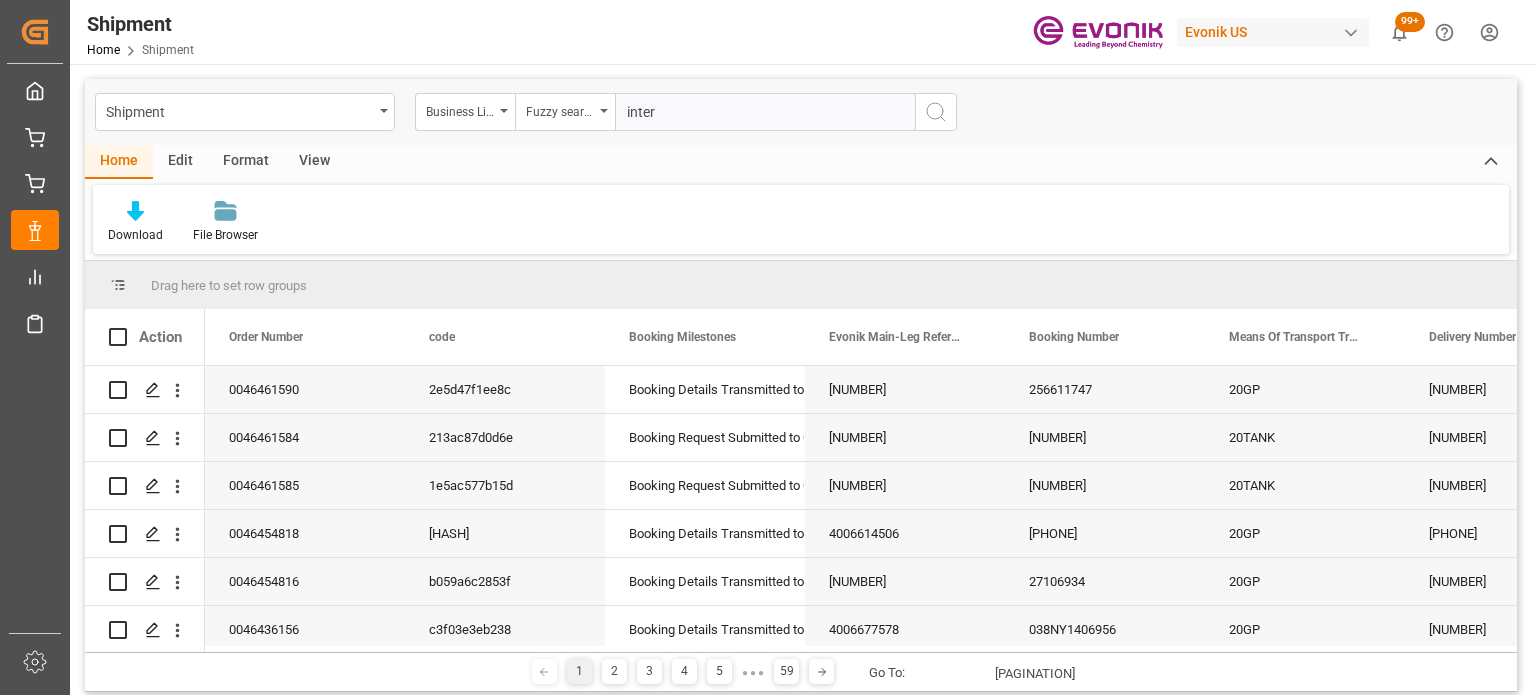 type 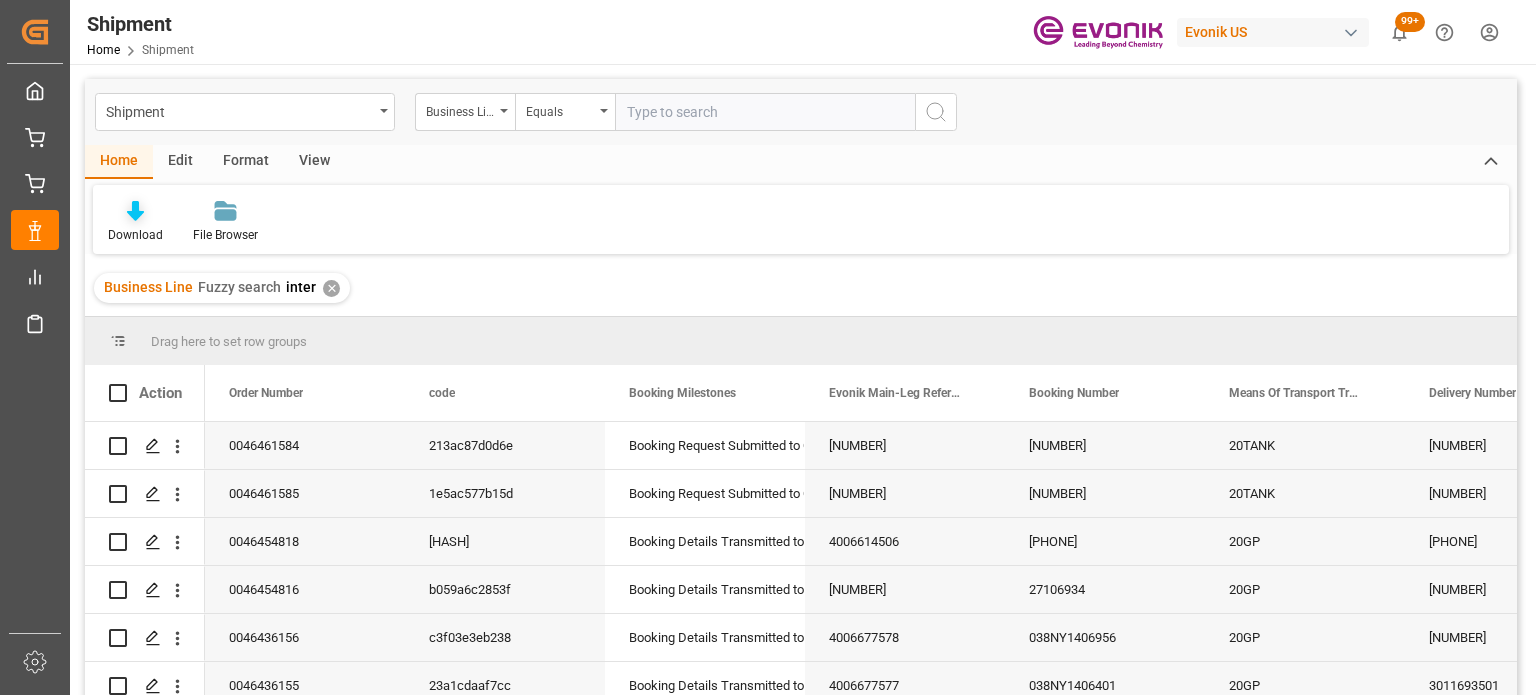 click on "Download" at bounding box center (135, 222) 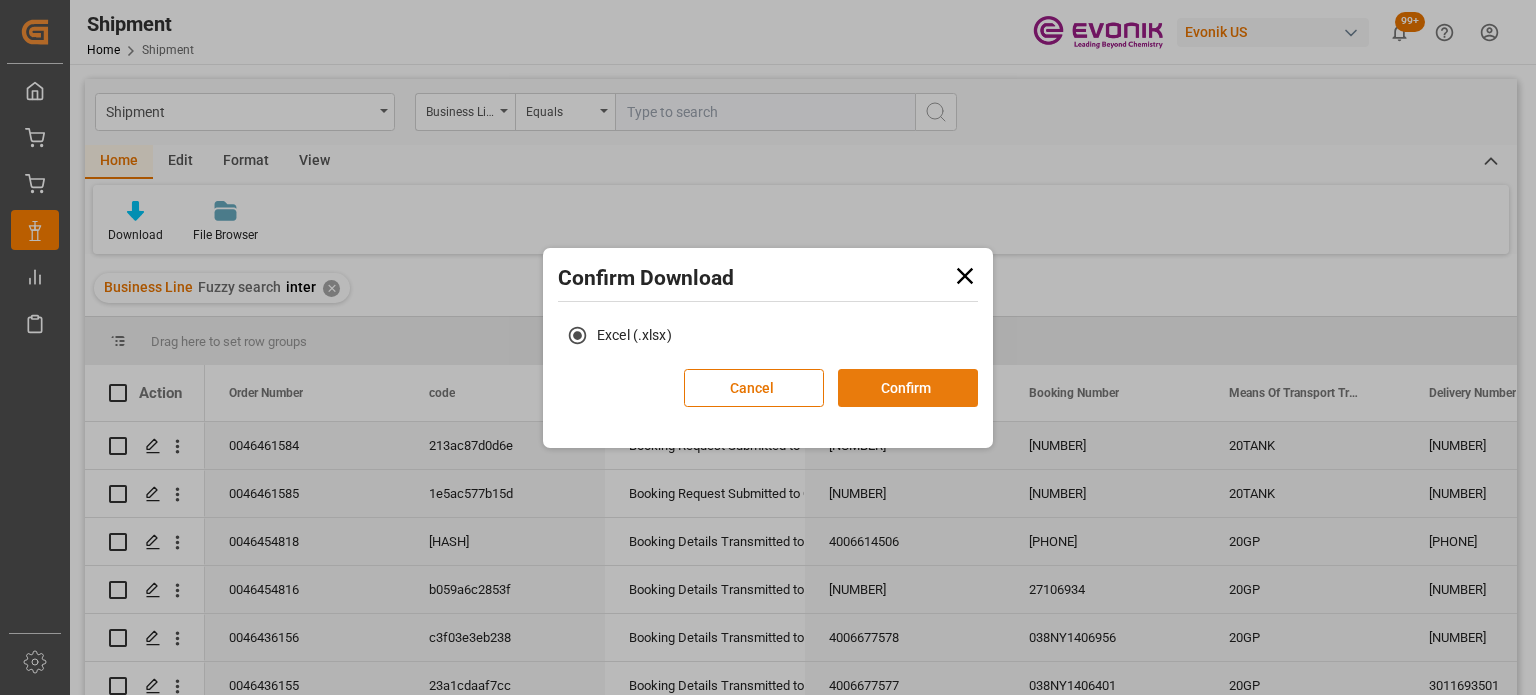 click on "Confirm" at bounding box center [908, 388] 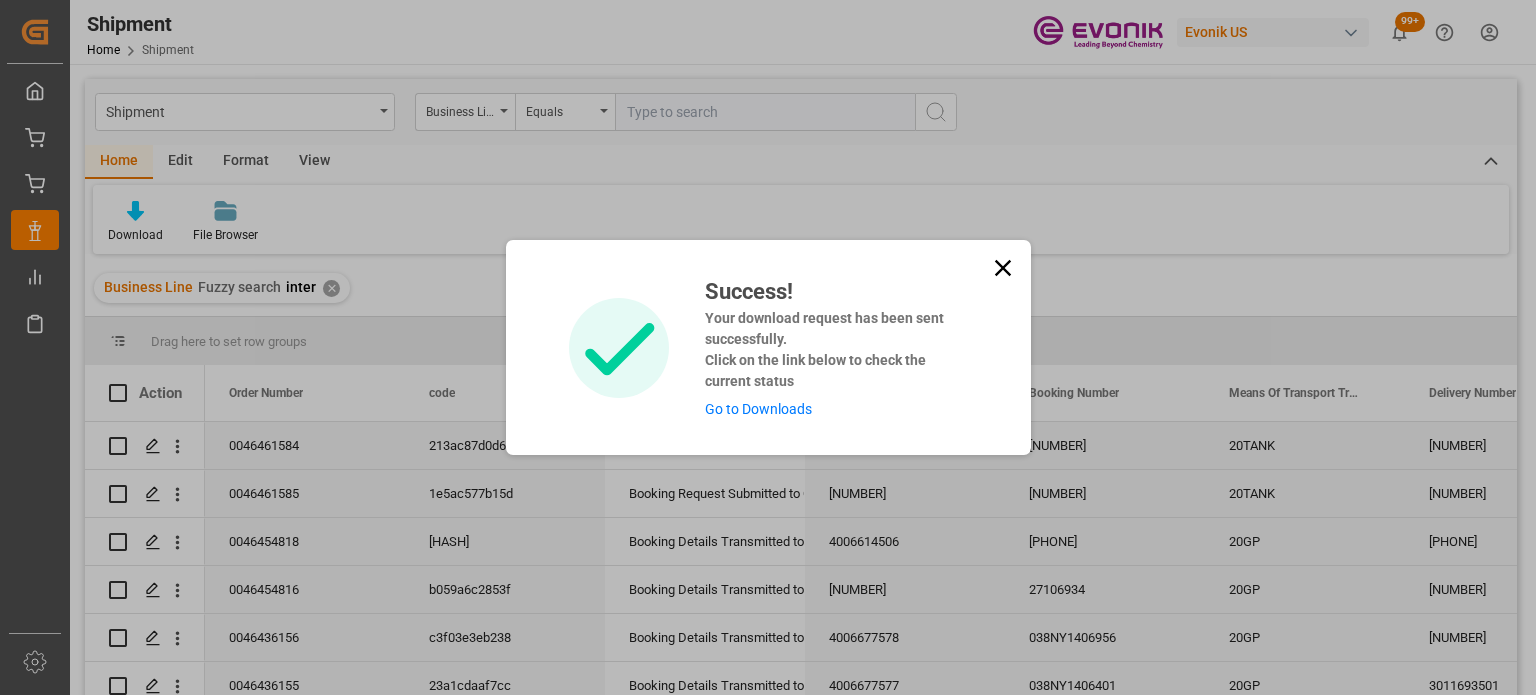 click 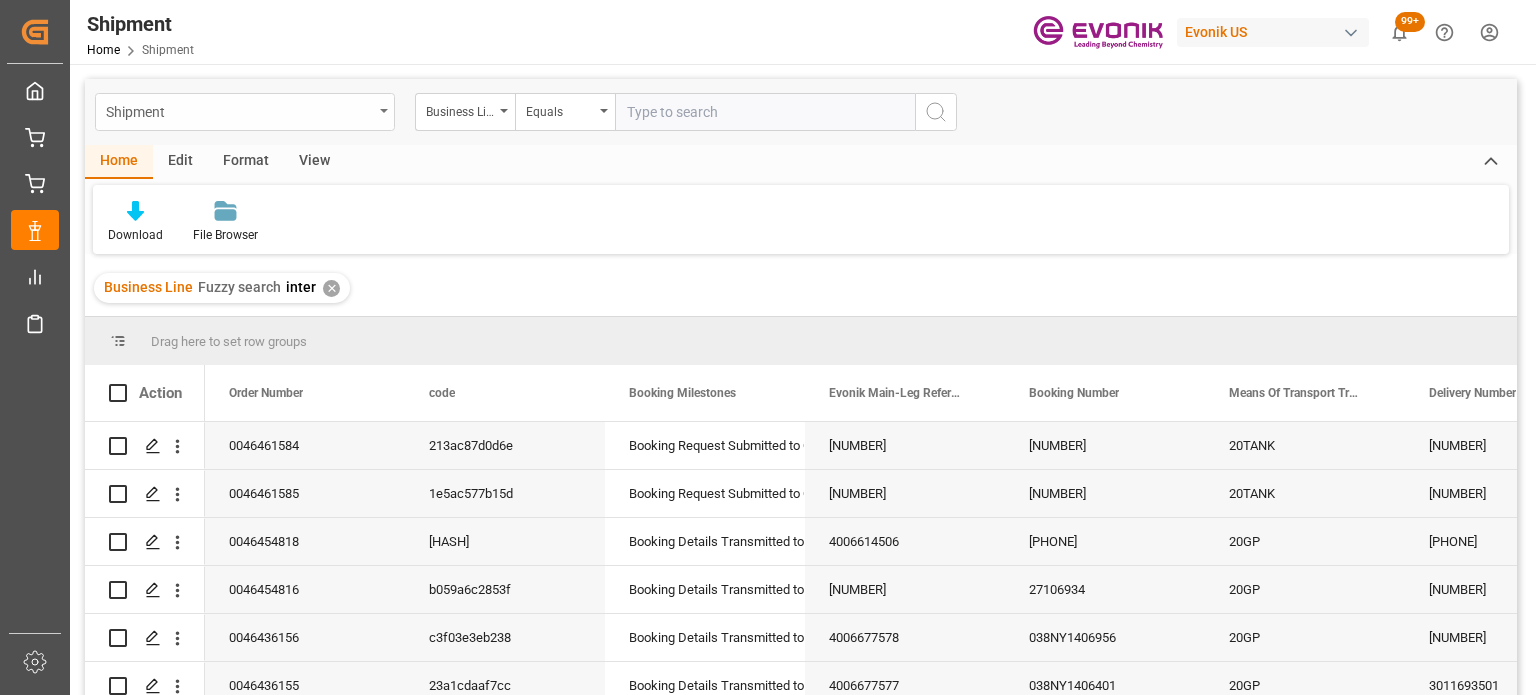 click on "Shipment" at bounding box center (239, 110) 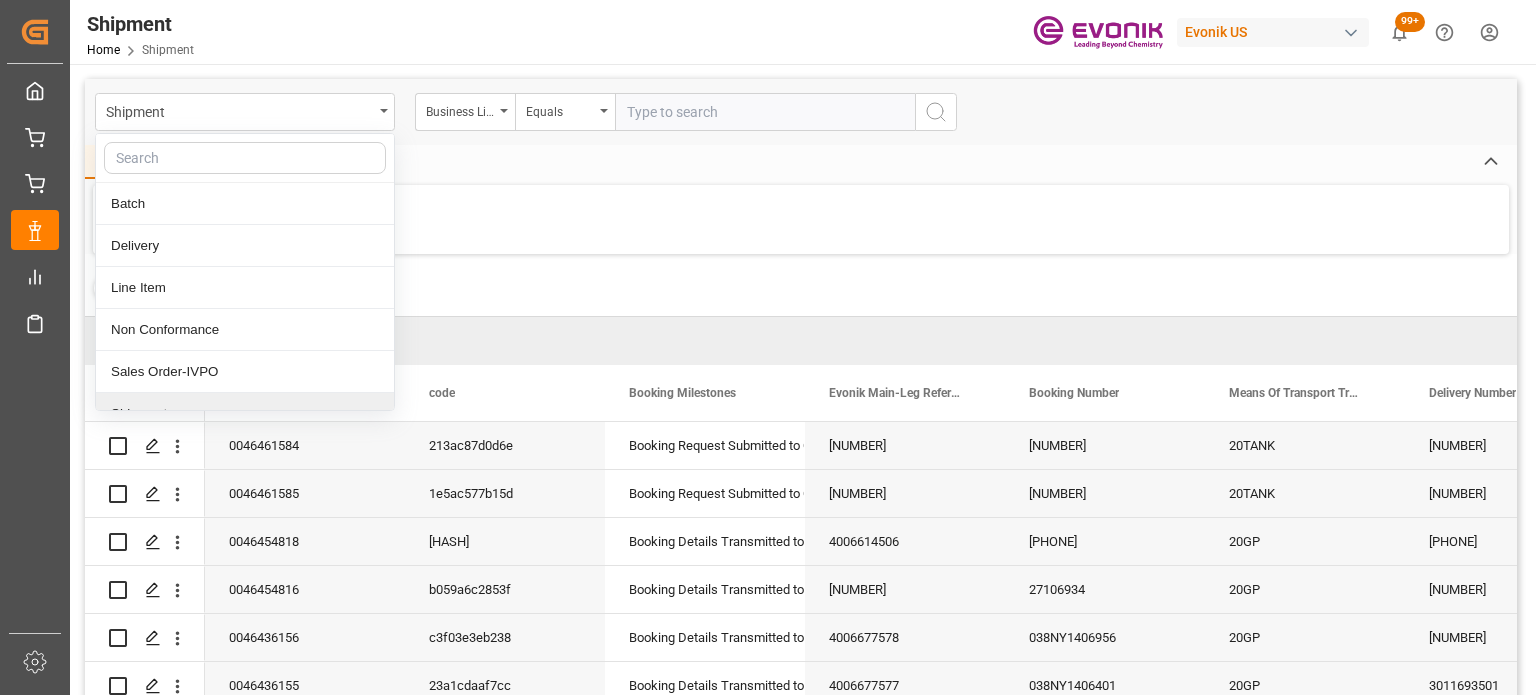 scroll, scrollTop: 49, scrollLeft: 0, axis: vertical 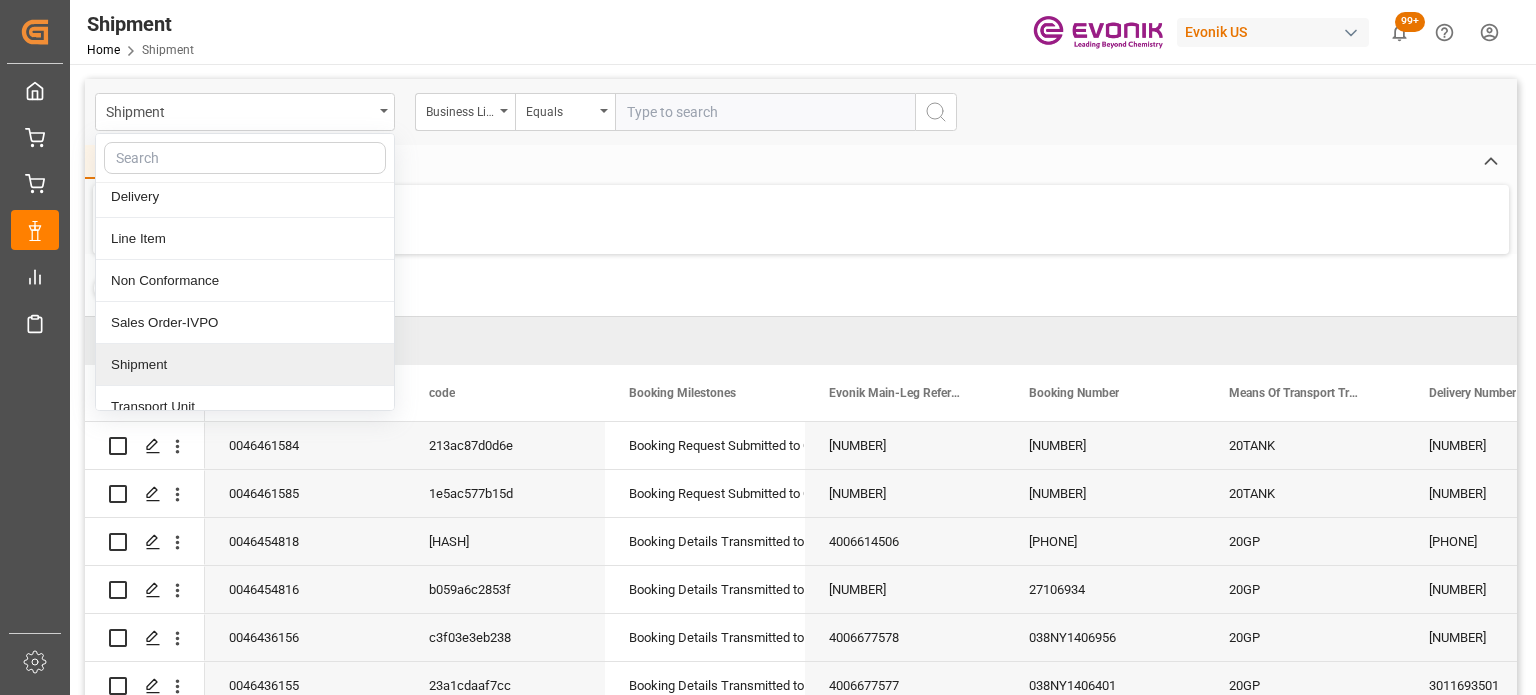 click on "Transport Unit" at bounding box center [245, 407] 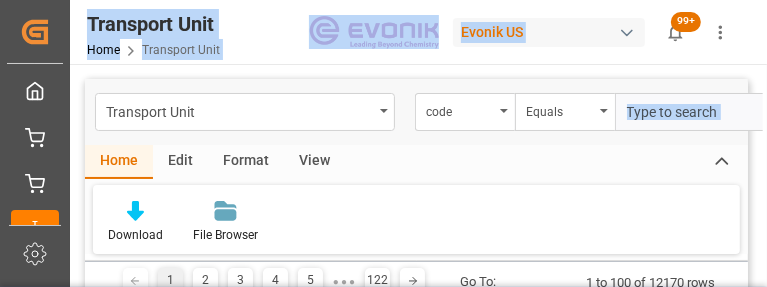 click on "Created by potrace 1.15, written by Peter Selinger 2001-2017 Created by potrace 1.15, written by Peter Selinger 2001-2017 My Cockpit My Cockpit Line Item Parking Lot Line Item Parking Lot Line Item All Line Item All Transport Order Management Transport Order Management My Reports My Reports Sailing Schedules Sailing Schedules Sidebar Settings Back to main menu Shipments (All) Shipments (All) Shipments (Active) Shipments (Active) Shipments (ATA Entered) Shipments (ATA Entered) Containers Containers Transport Unit Home Transport Unit Evonik US 99+ Notifications Only show unread All Mark all categories read Downloads Mark all as read Shipment 0 seconds ago 997 number of rows downloaded Line Item 0 seconds ago 14 number of rows downloaded Transport Unit 2 days ago 12125 number of rows downloaded Shipment 2 days ago 994 number of rows downloaded Line Item 2 days ago 1305 number of rows downloaded Transport Unit 3 days ago 12075 number of rows downloaded Shipment 3 days ago 987 number of rows downloaded Line Item 1" at bounding box center (383, 143) 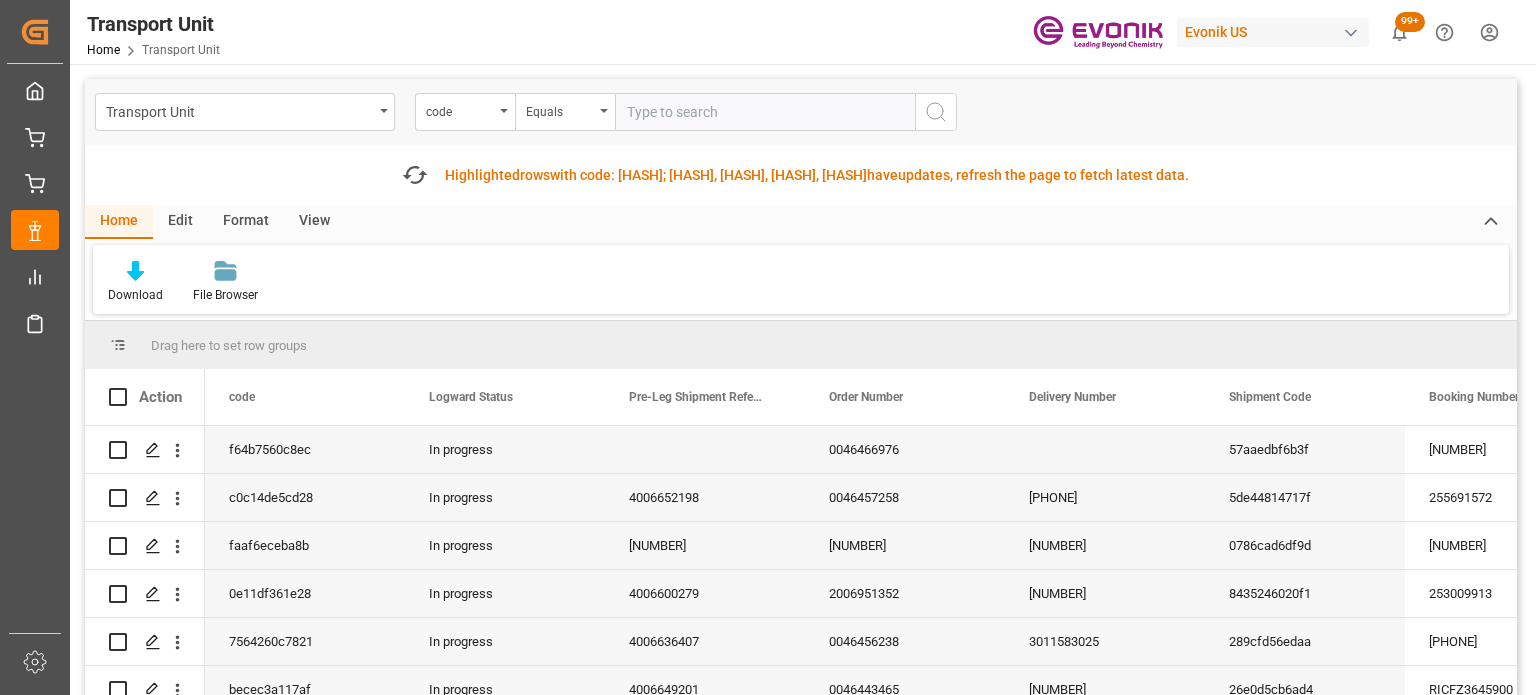 click on "Download File Browser" at bounding box center (801, 279) 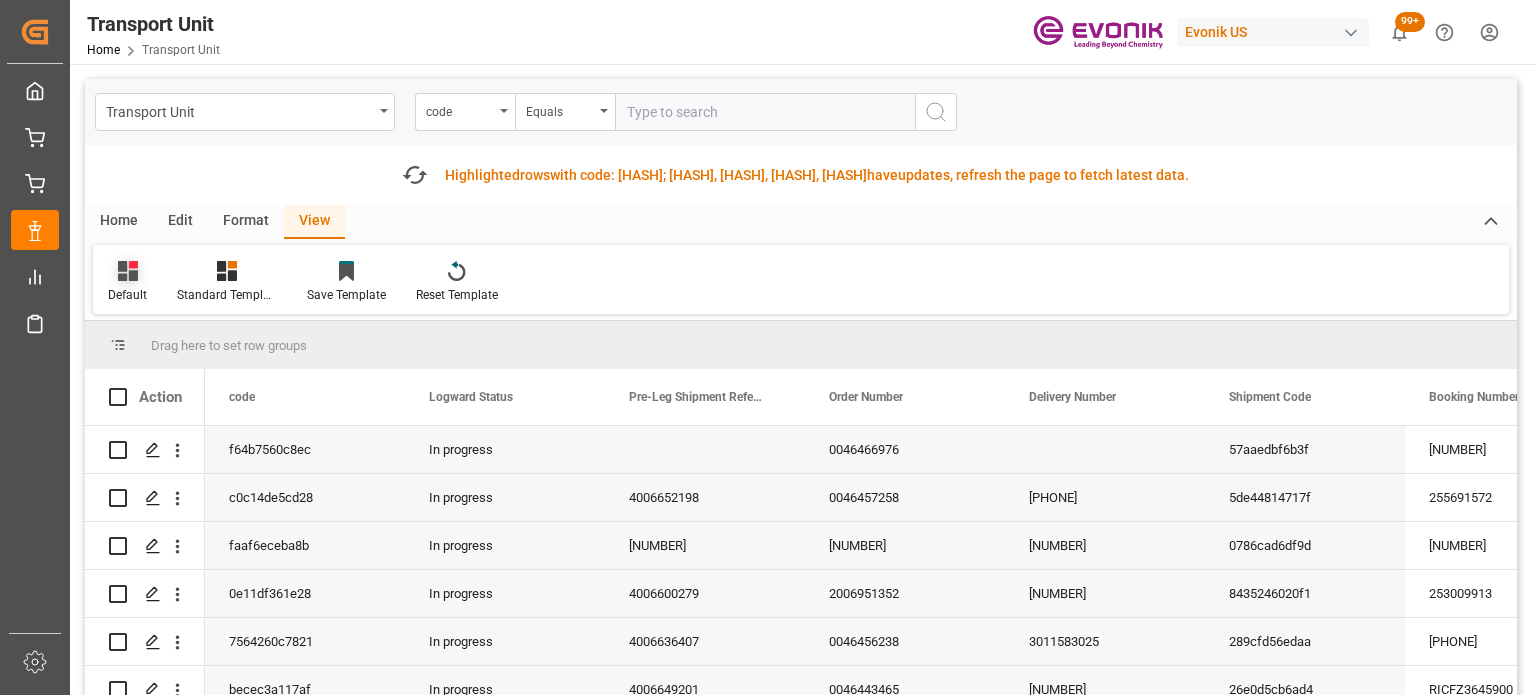 drag, startPoint x: 129, startPoint y: 295, endPoint x: 136, endPoint y: 303, distance: 10.630146 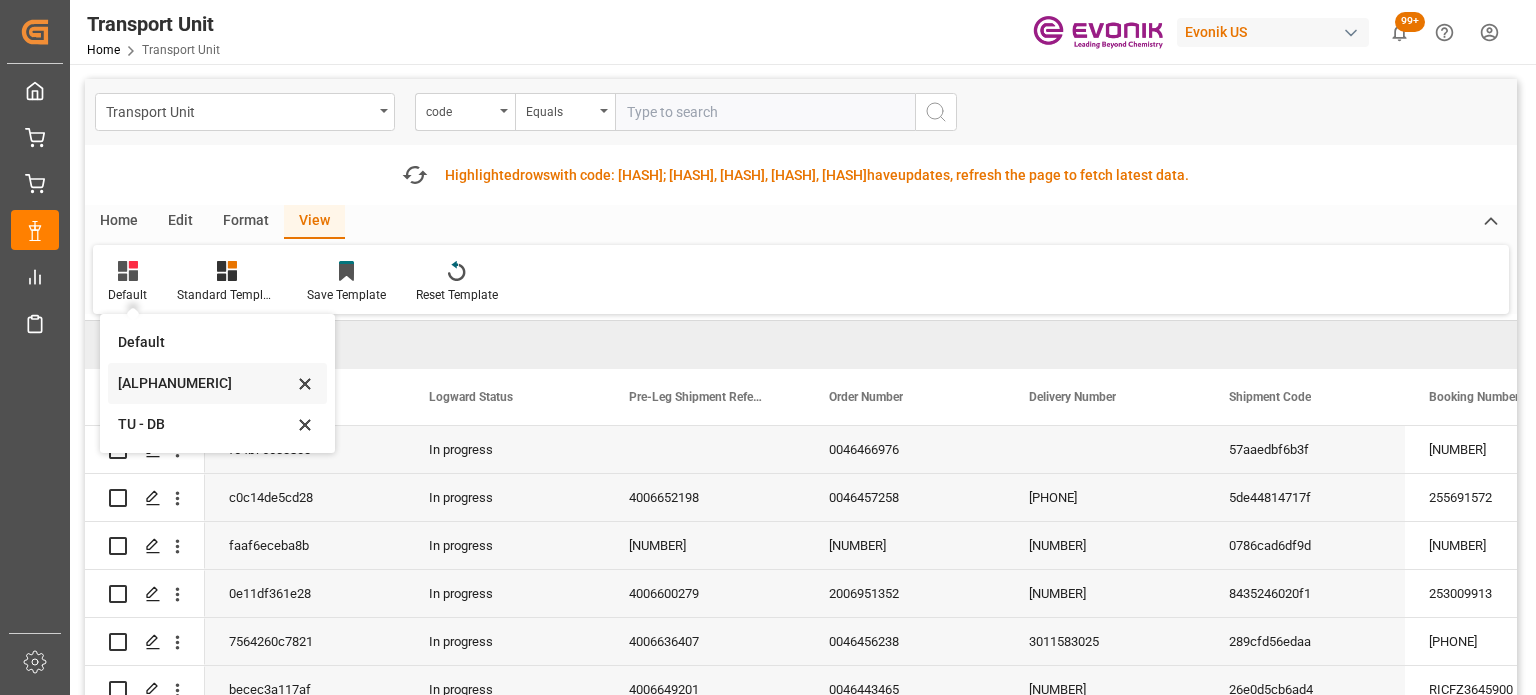 click on "TU-DB" at bounding box center (217, 383) 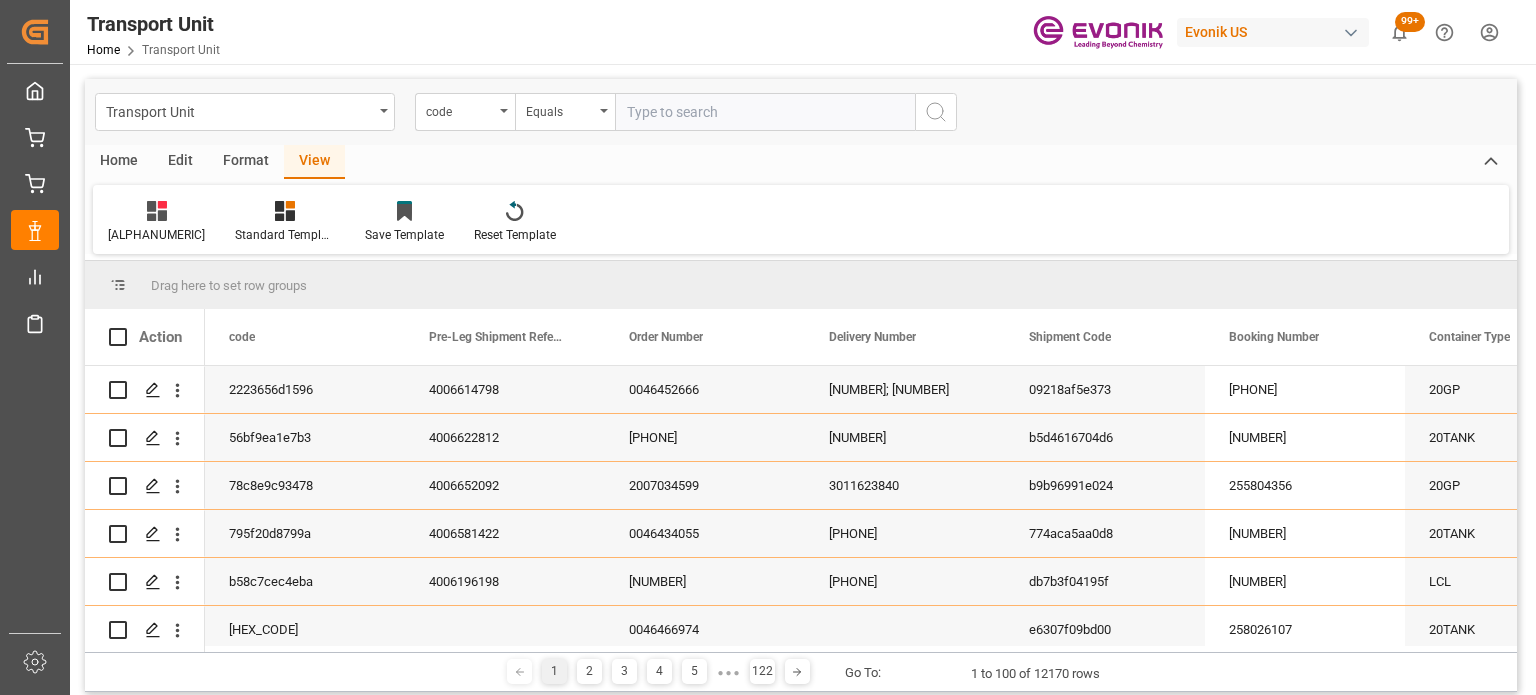 click on "Home" at bounding box center (119, 162) 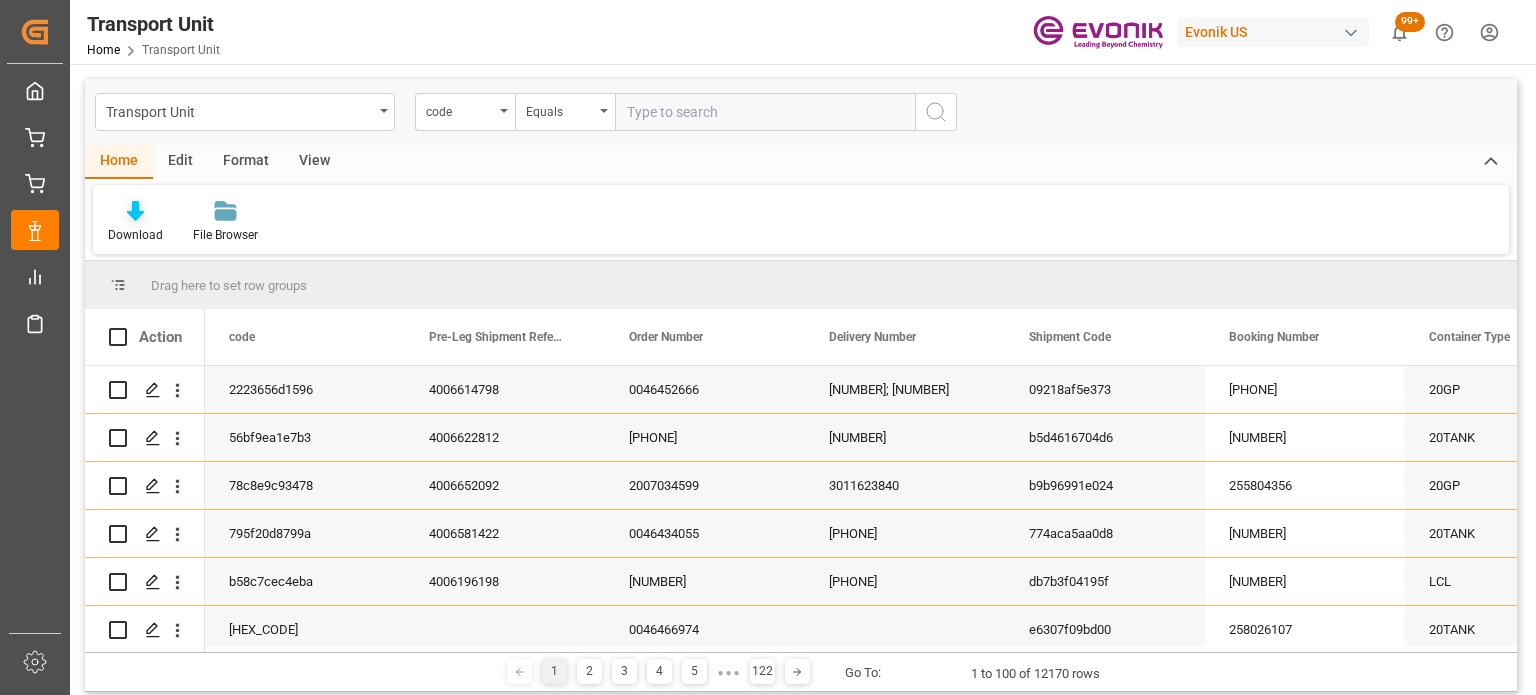 click 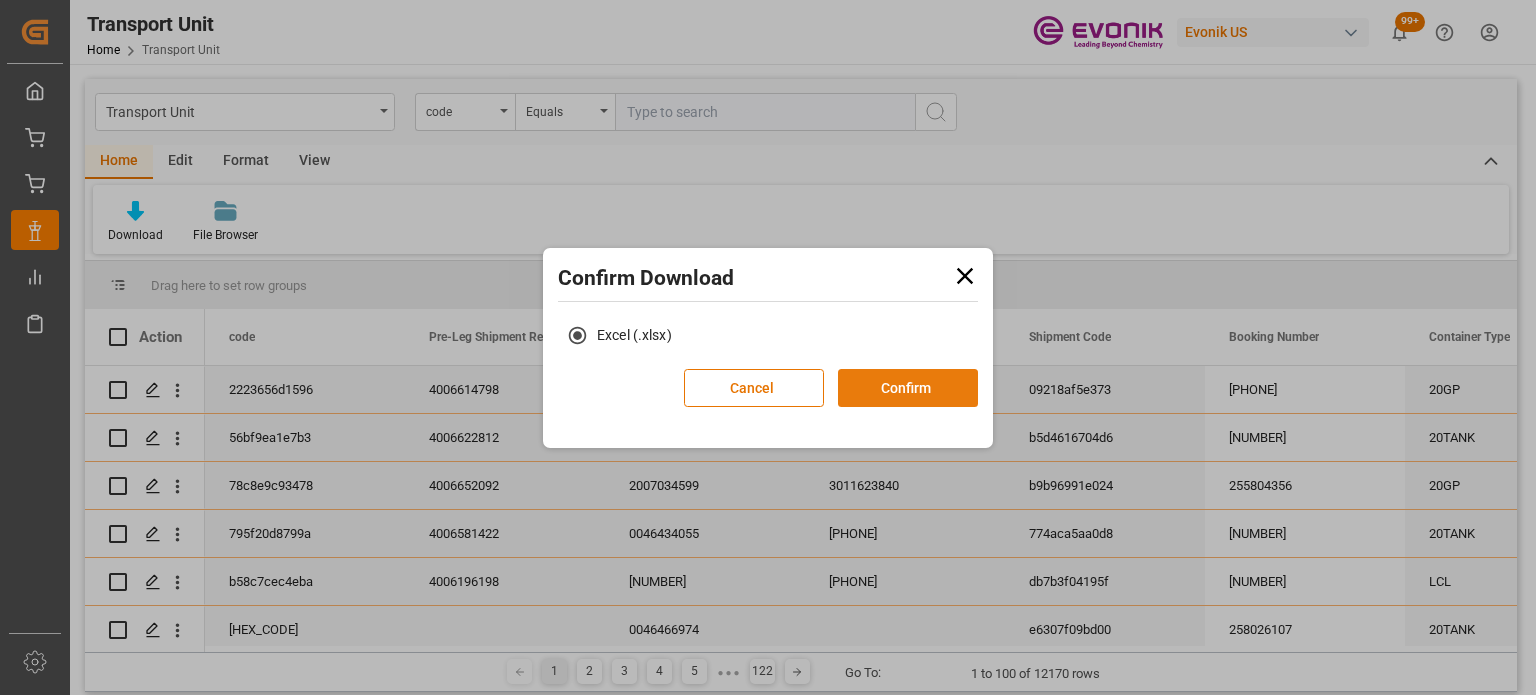 click on "Confirm" at bounding box center [908, 388] 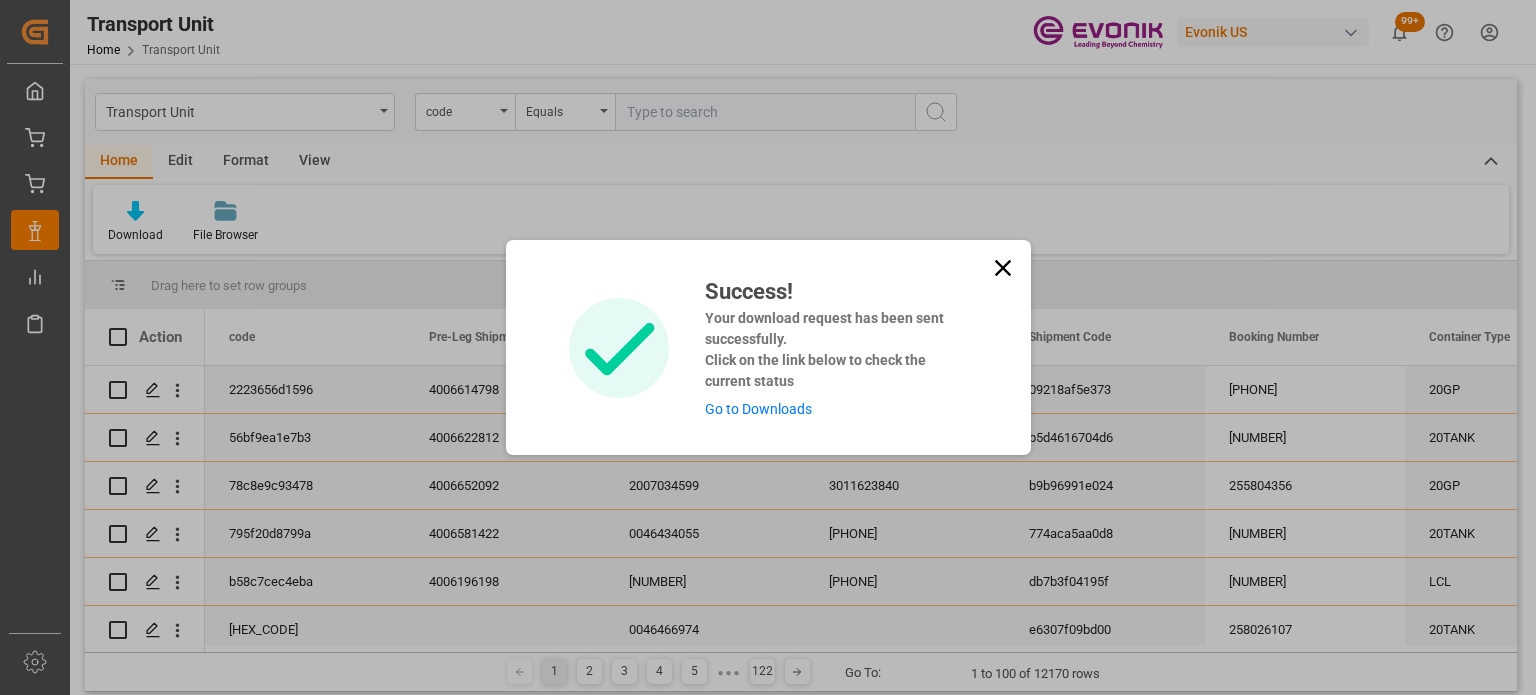 click on "Go to Downloads" at bounding box center [758, 409] 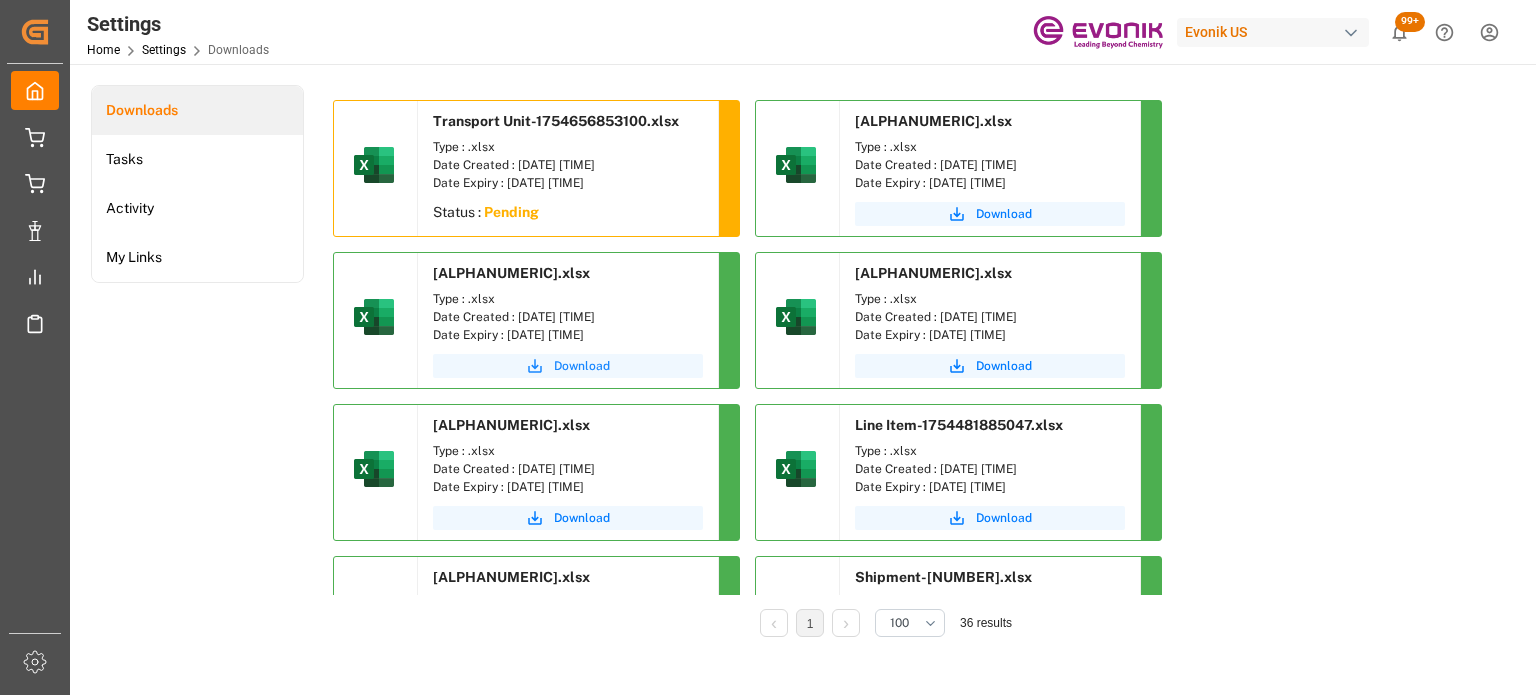 drag, startPoint x: 582, startPoint y: 359, endPoint x: 631, endPoint y: 343, distance: 51.546097 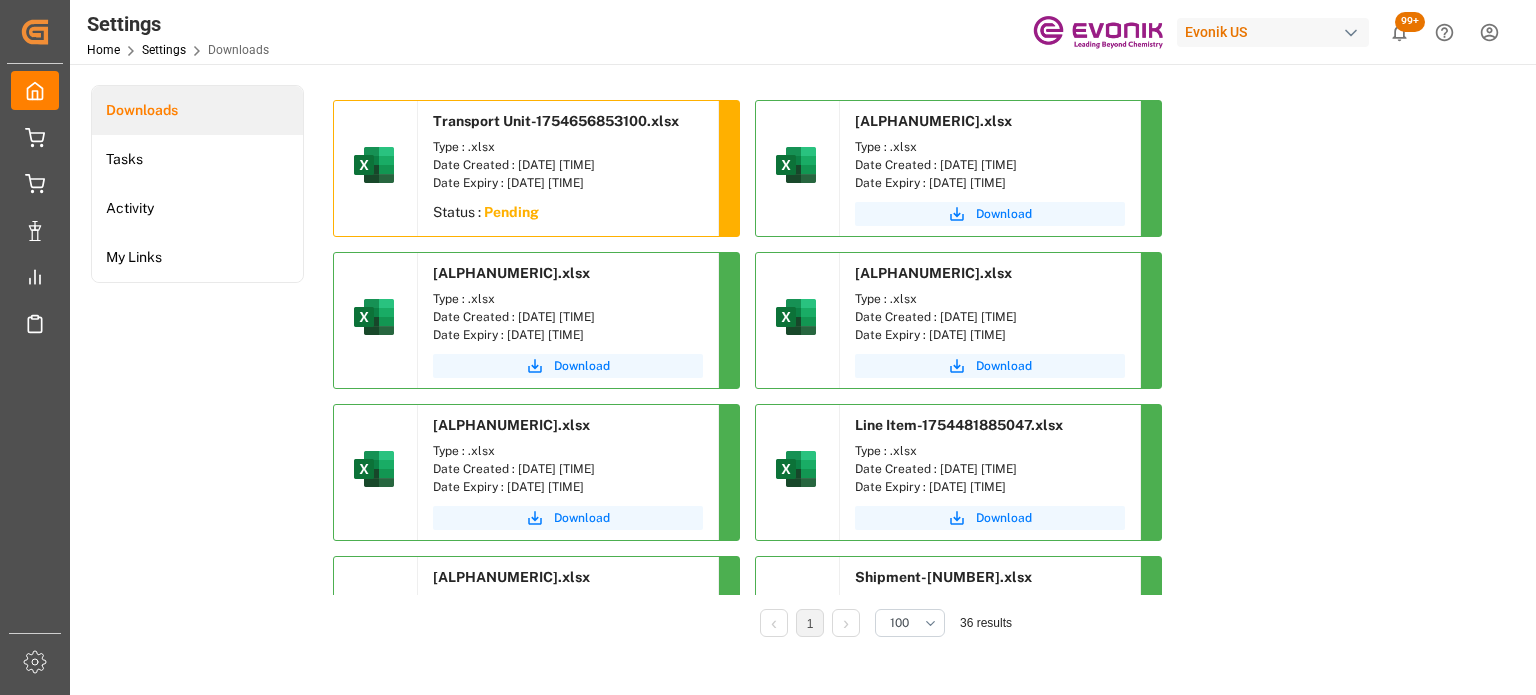 click on "Download" at bounding box center [582, 366] 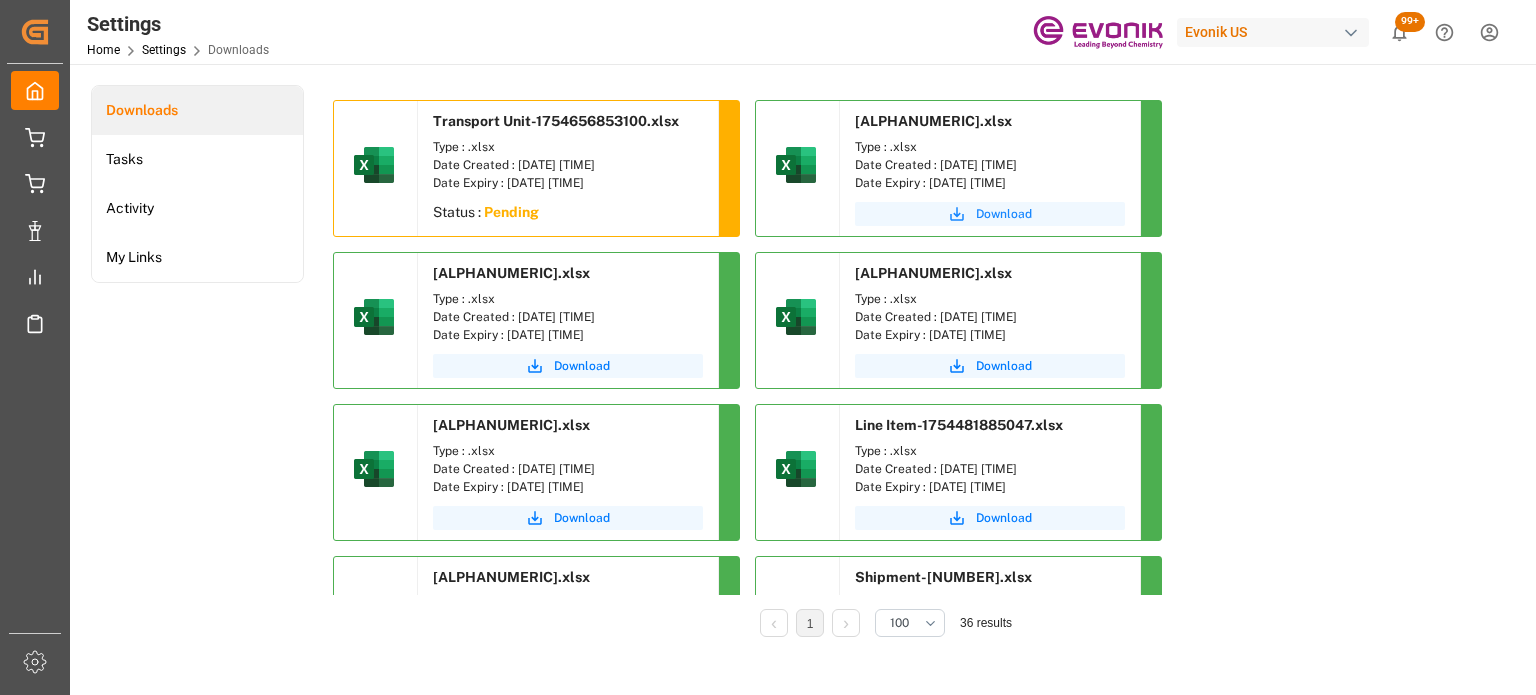 click on "Download" at bounding box center [1004, 214] 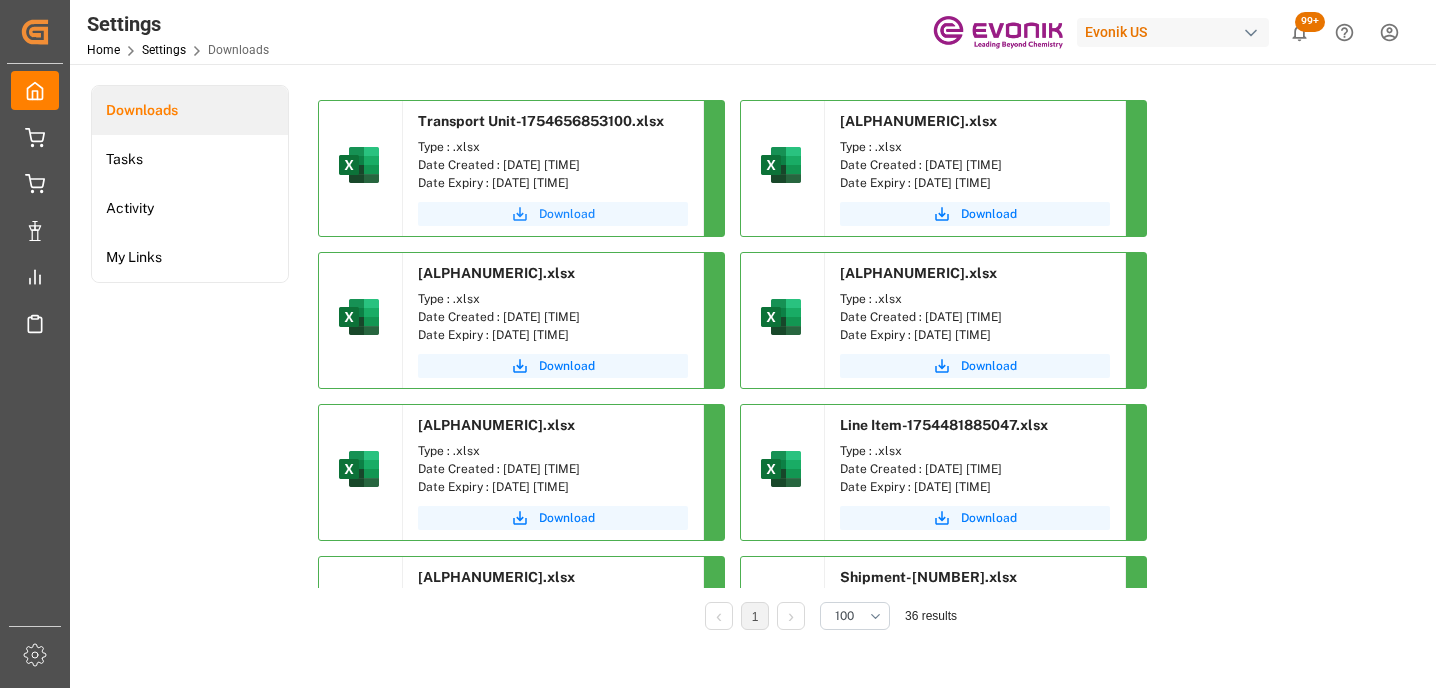 click on "Download" at bounding box center [567, 214] 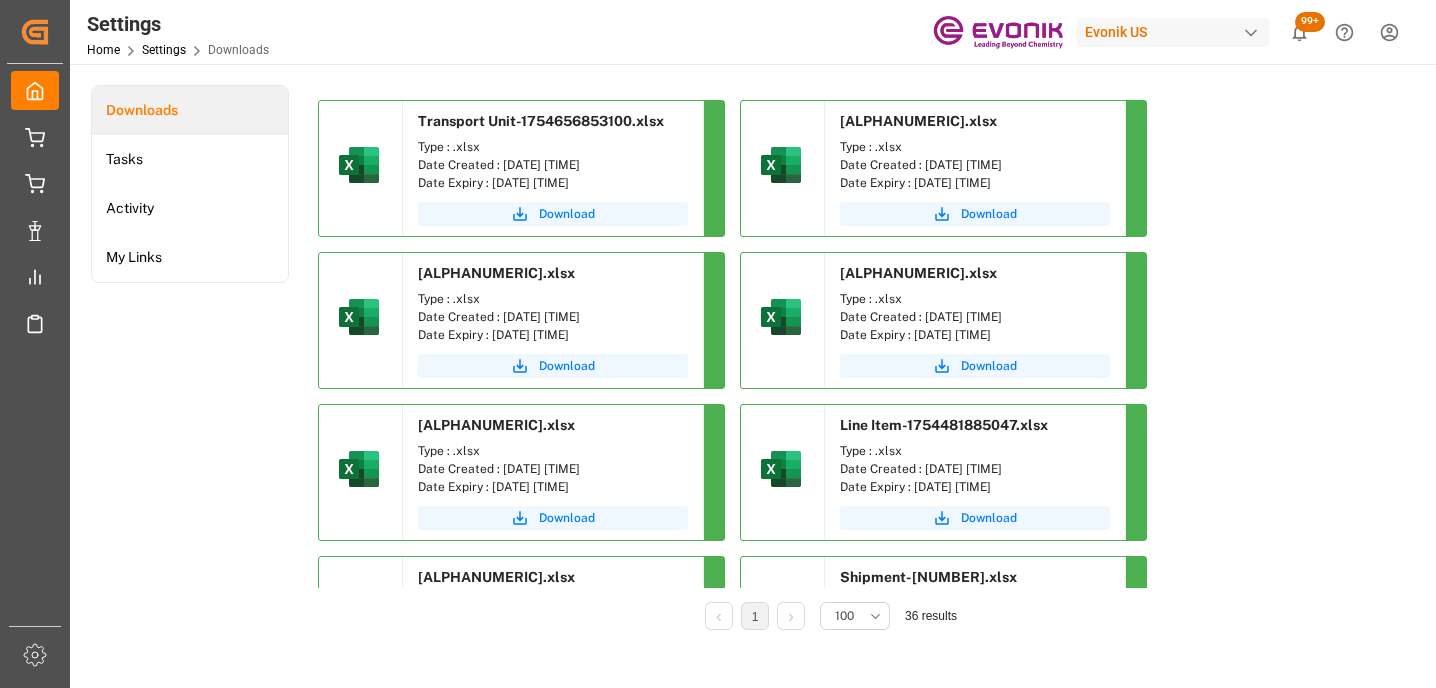 drag, startPoint x: 552, startPoint y: 365, endPoint x: 708, endPoint y: 328, distance: 160.32779 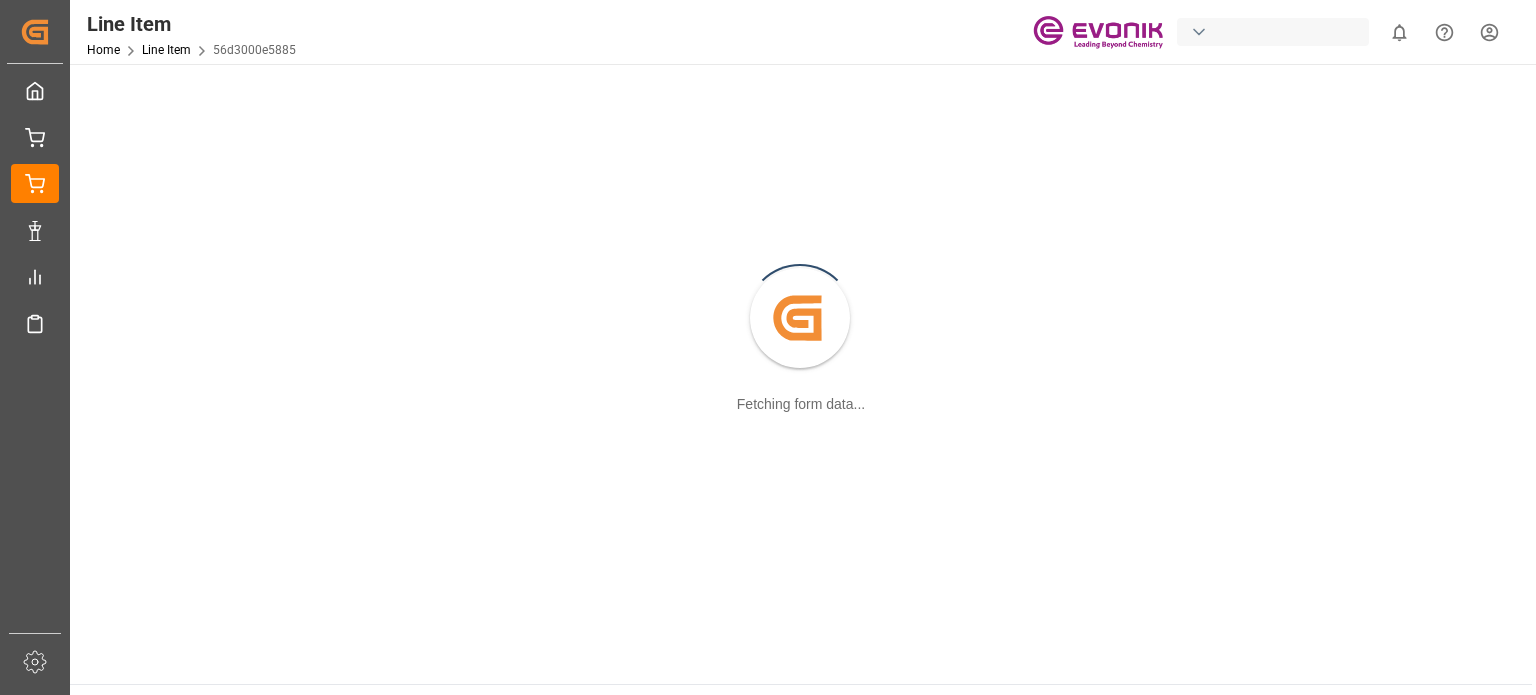 scroll, scrollTop: 0, scrollLeft: 0, axis: both 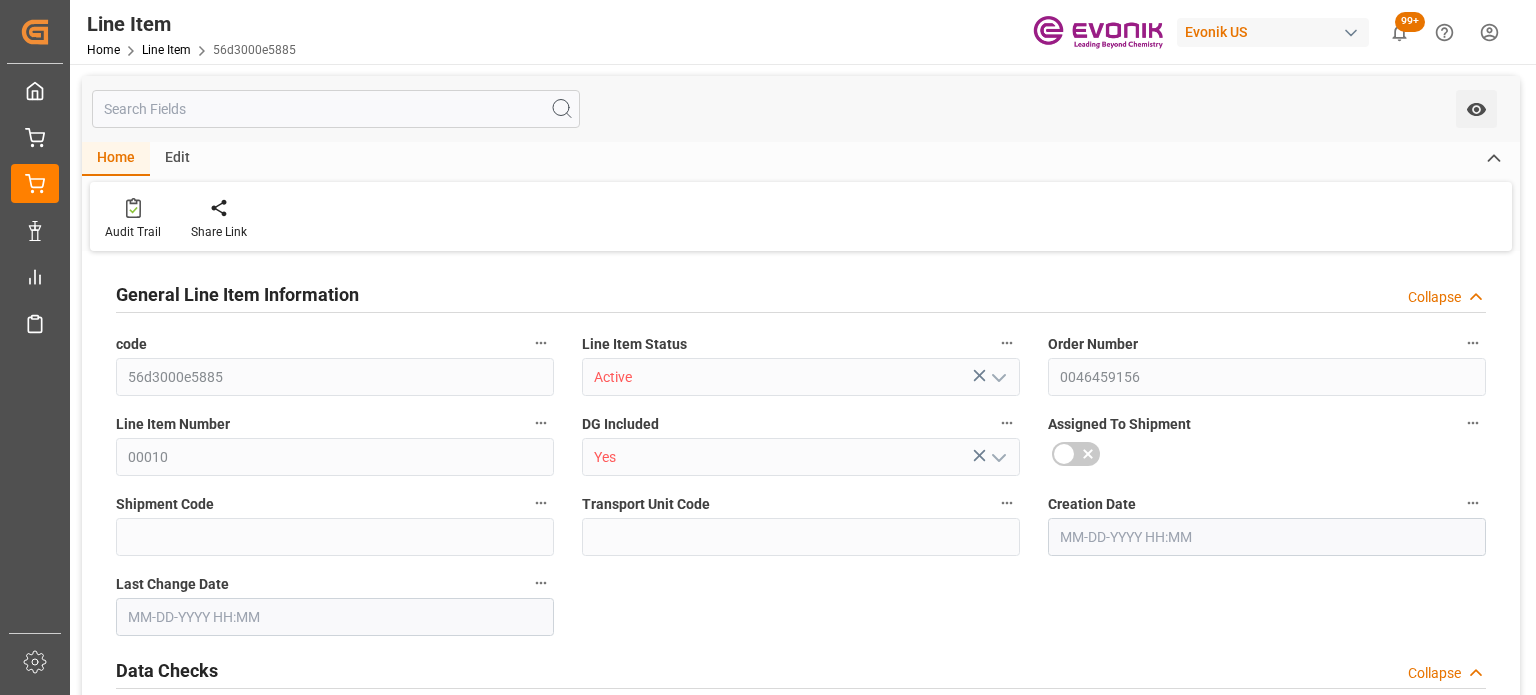 type on "20" 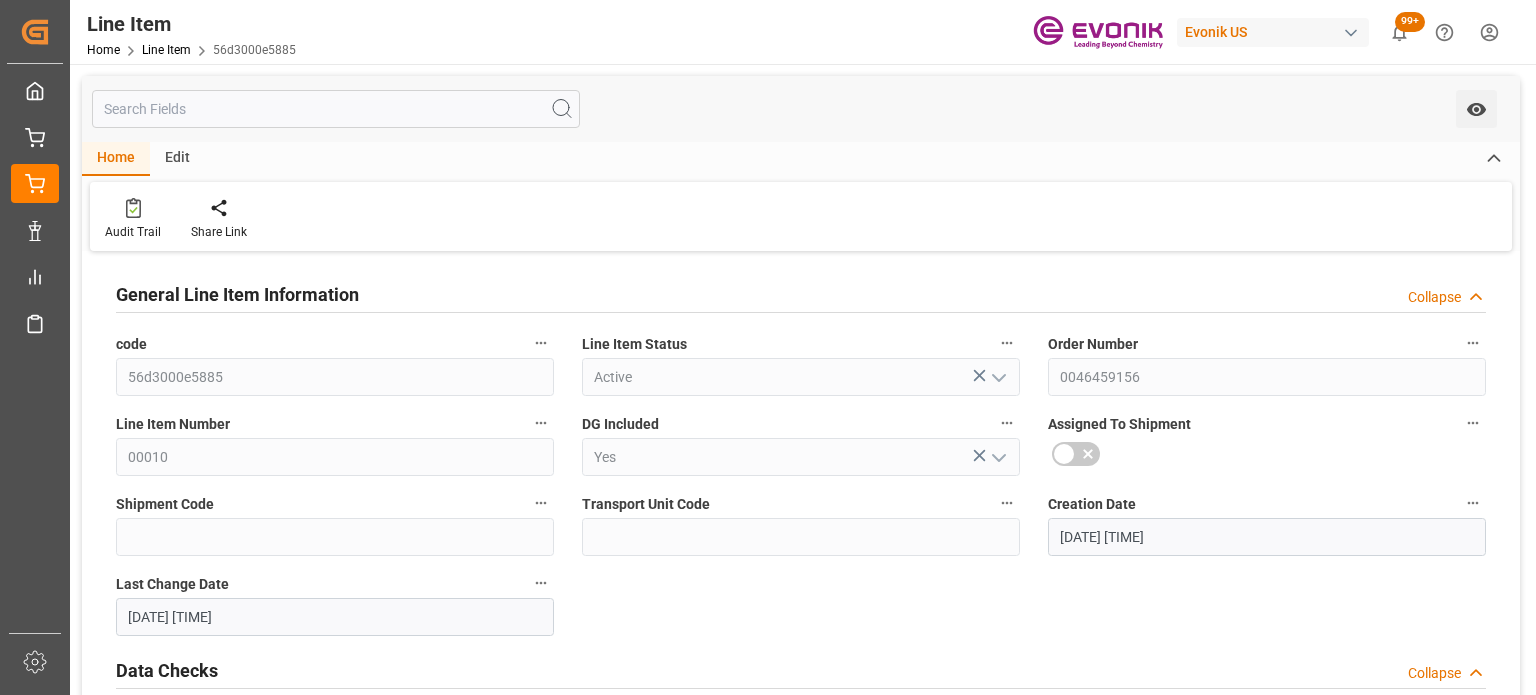 type on "07-11-2025 19:36" 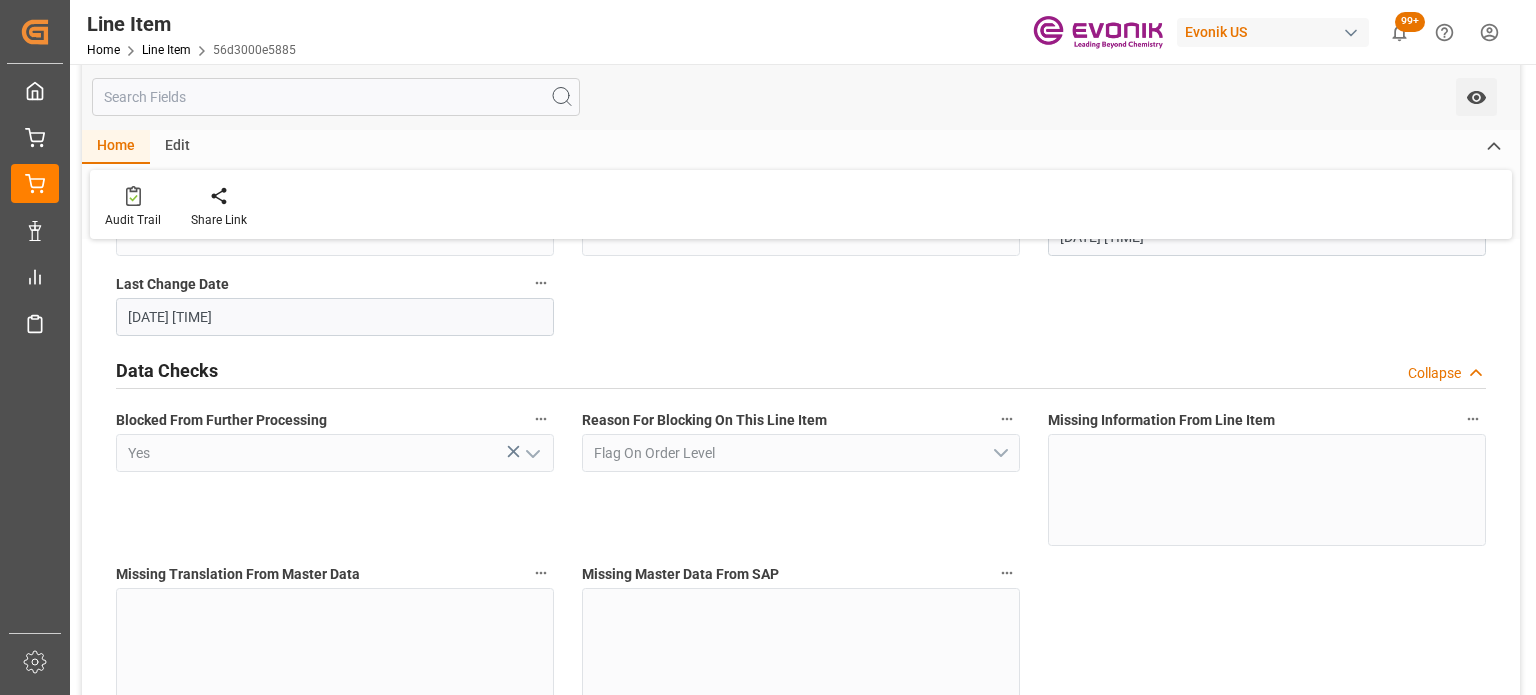 scroll, scrollTop: 300, scrollLeft: 0, axis: vertical 